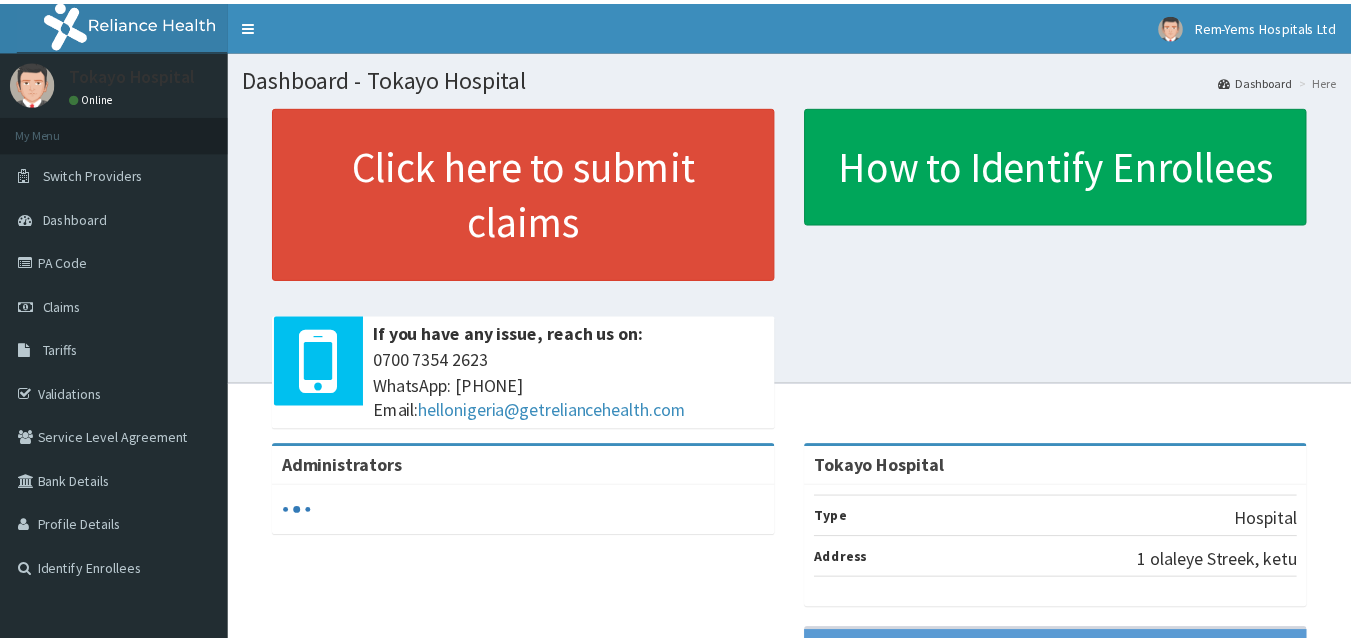 scroll, scrollTop: 0, scrollLeft: 0, axis: both 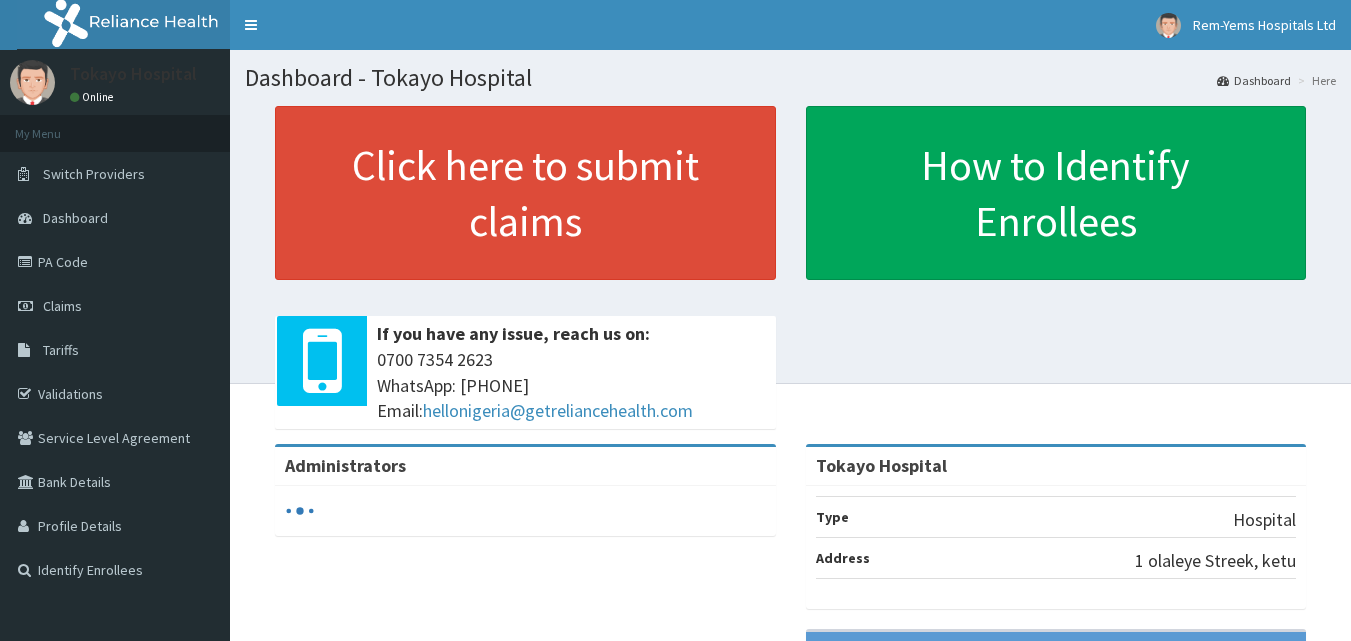 click on "RelianceHMO Provider Portal | Dashboard
R EL
Toggle navigation
Rem-Yems Hospitals Ltd Rem-Yems Hospitals Ltd - remyemshospital@gmail.com Member since  October 24, 2021 at 1:15:33 AM   Profile Sign out
Tokayo Hospital
Online
My Menu" 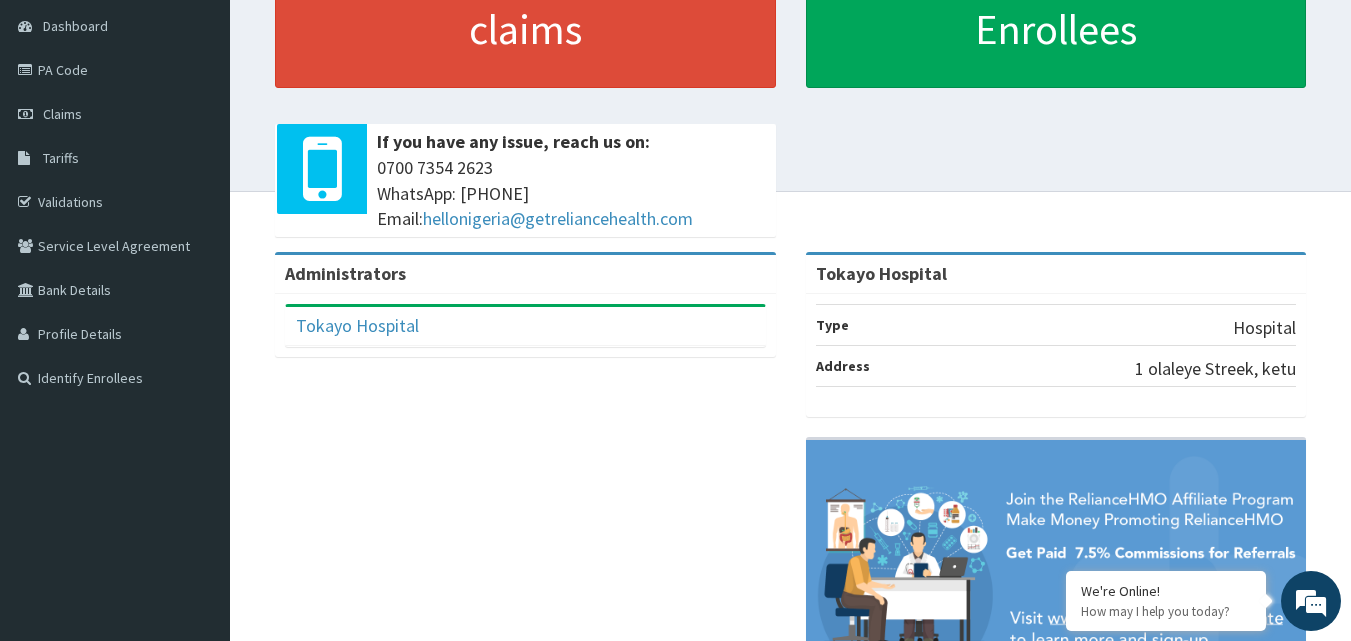 scroll, scrollTop: 170, scrollLeft: 0, axis: vertical 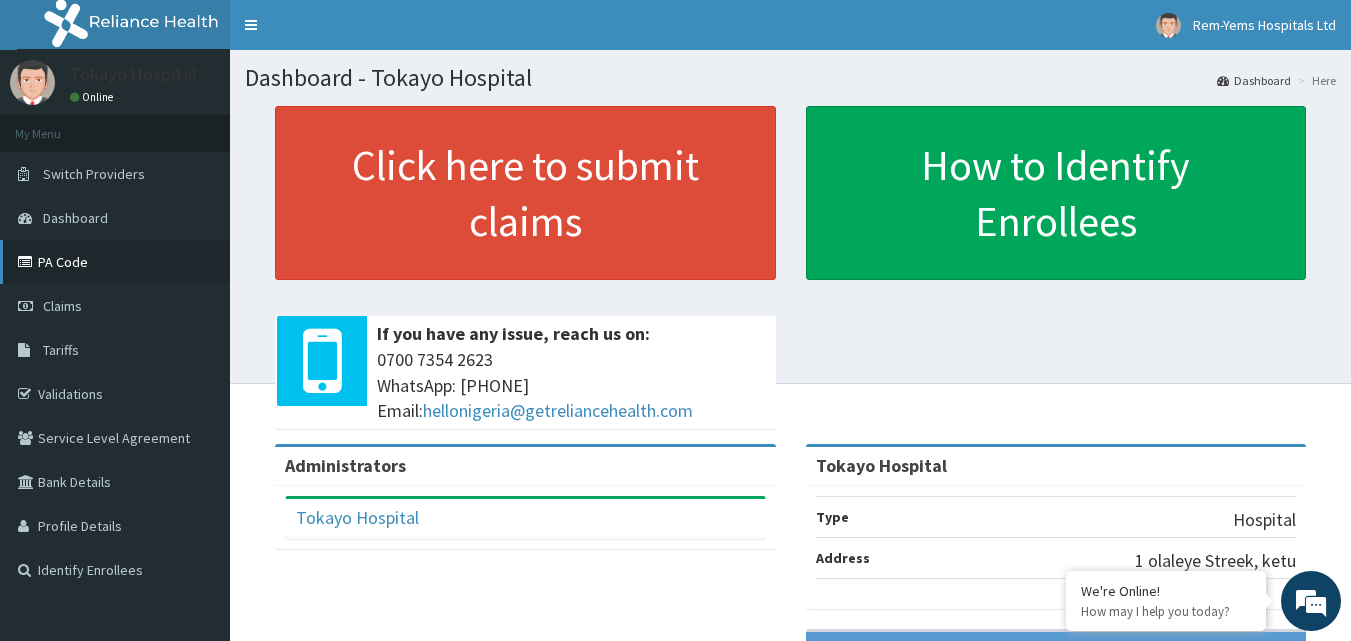 click on "PA Code" at bounding box center (115, 262) 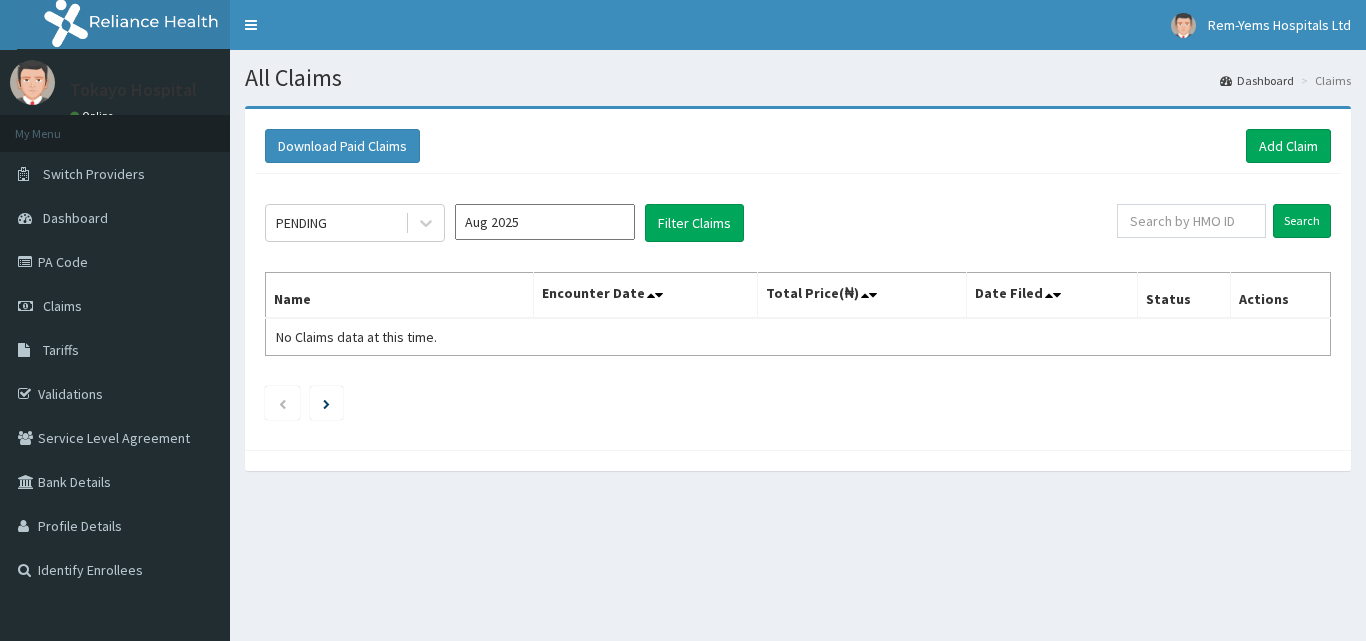 scroll, scrollTop: 0, scrollLeft: 0, axis: both 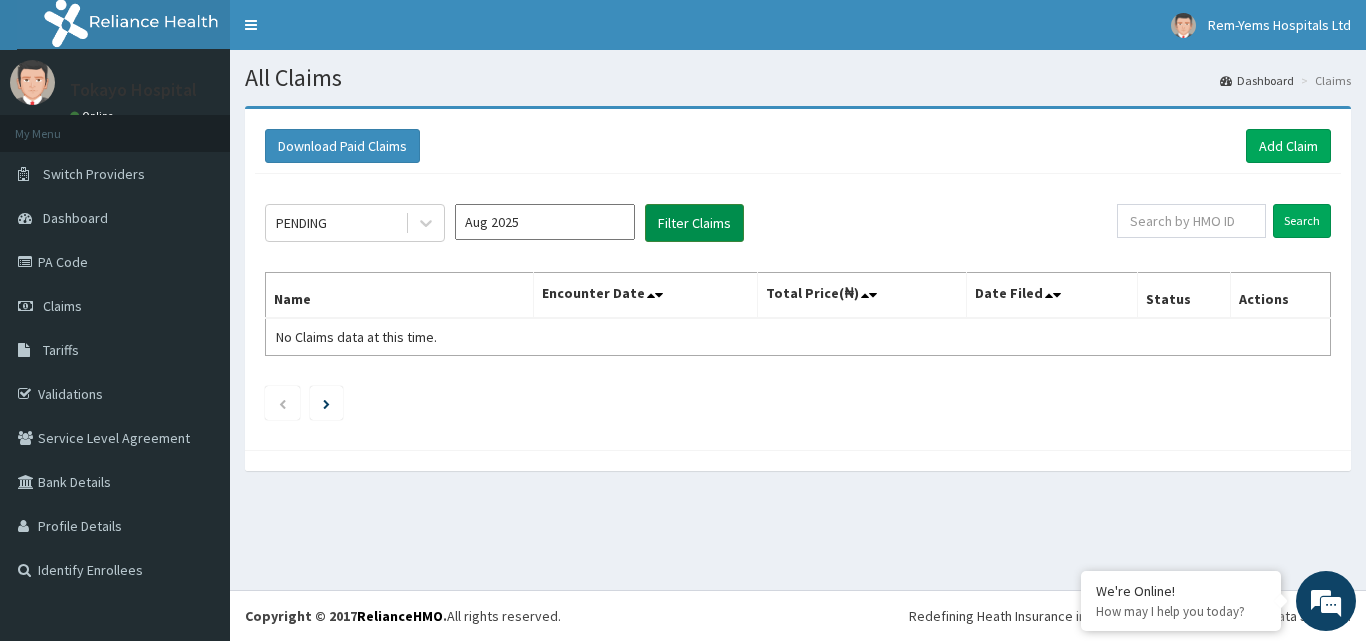 click on "Filter Claims" at bounding box center (694, 223) 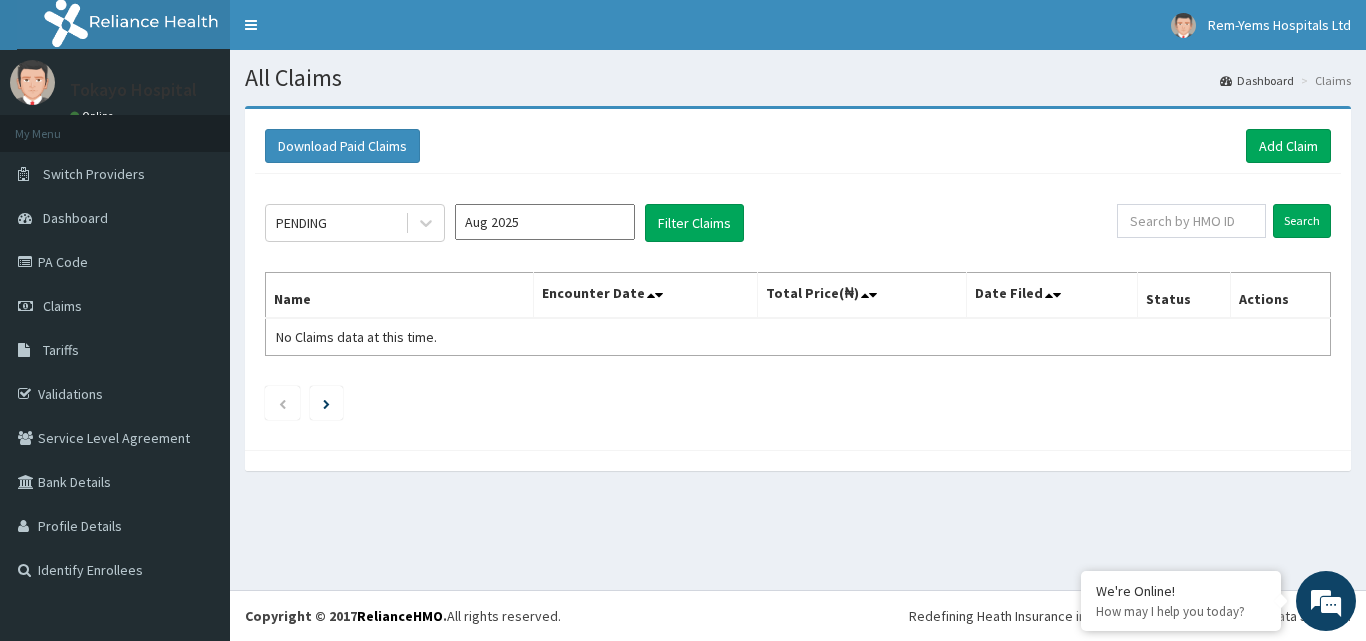 click on "Aug 2025" at bounding box center [545, 222] 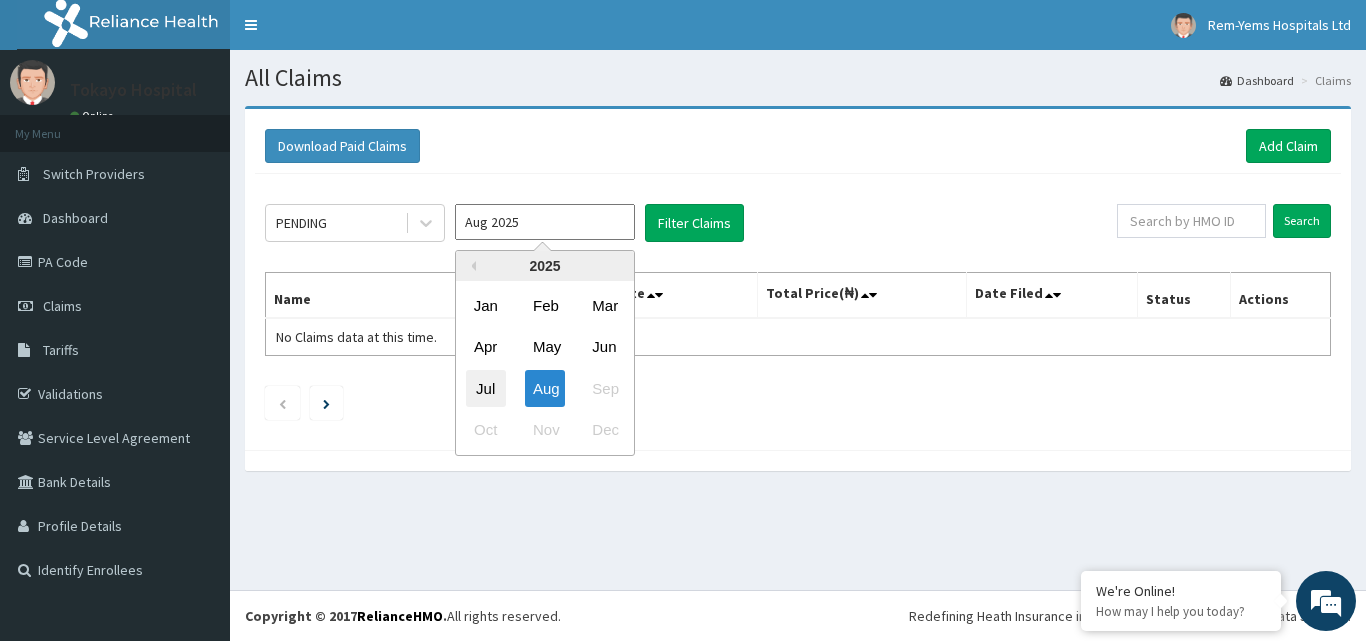 click on "Jul" at bounding box center [486, 388] 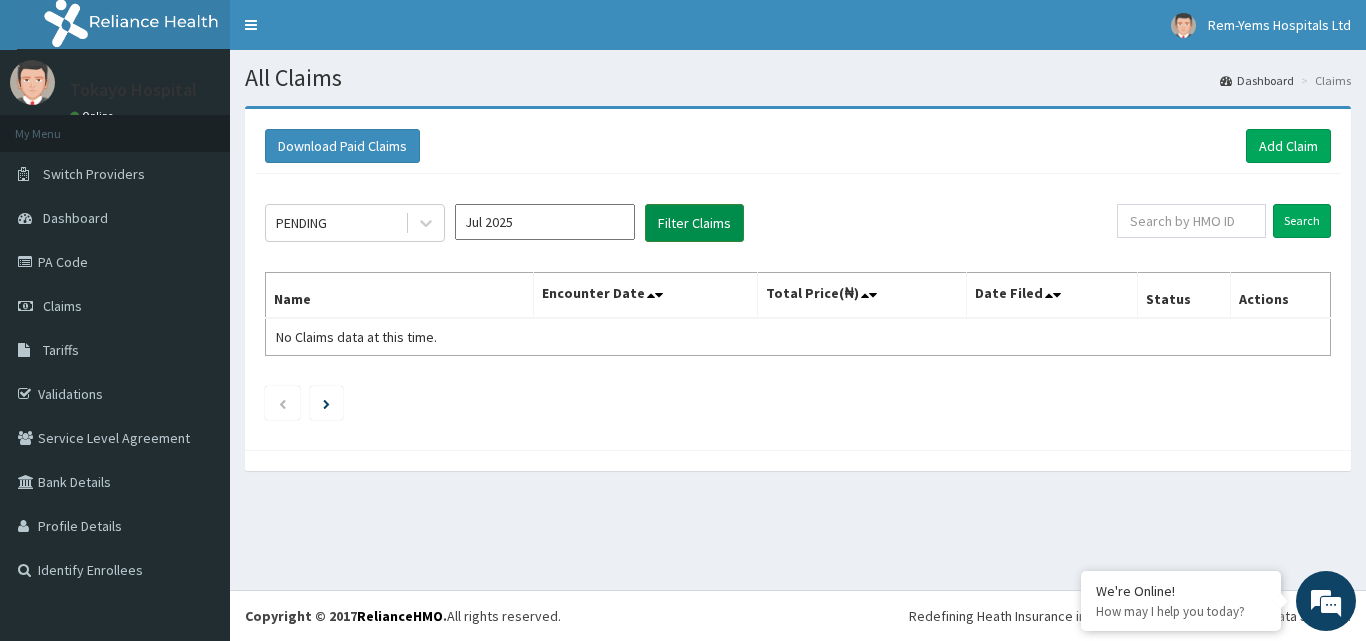 click on "Filter Claims" at bounding box center [694, 223] 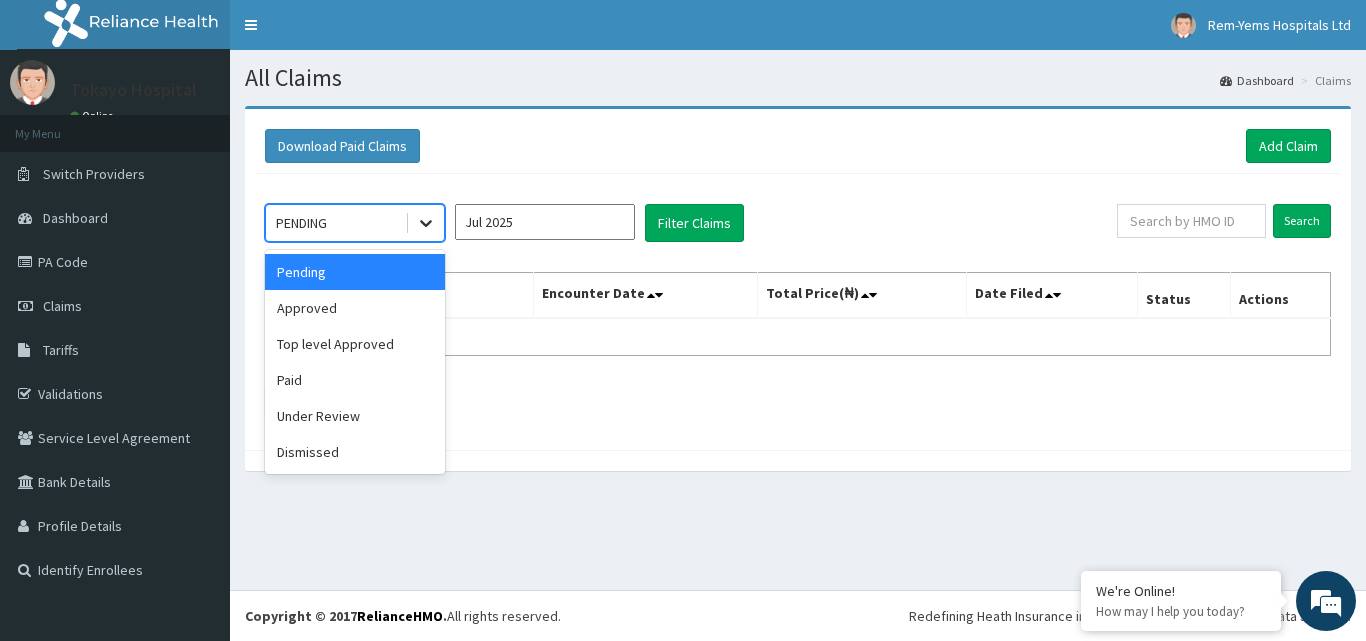 click 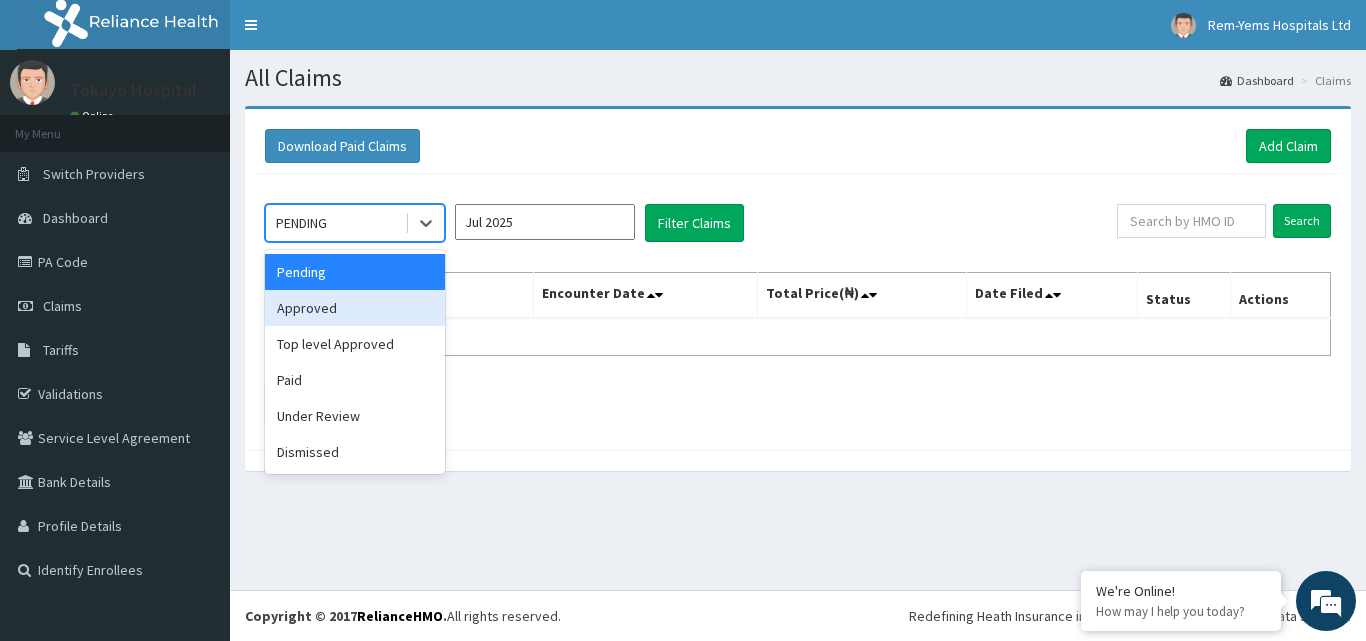 click on "Approved" at bounding box center (355, 308) 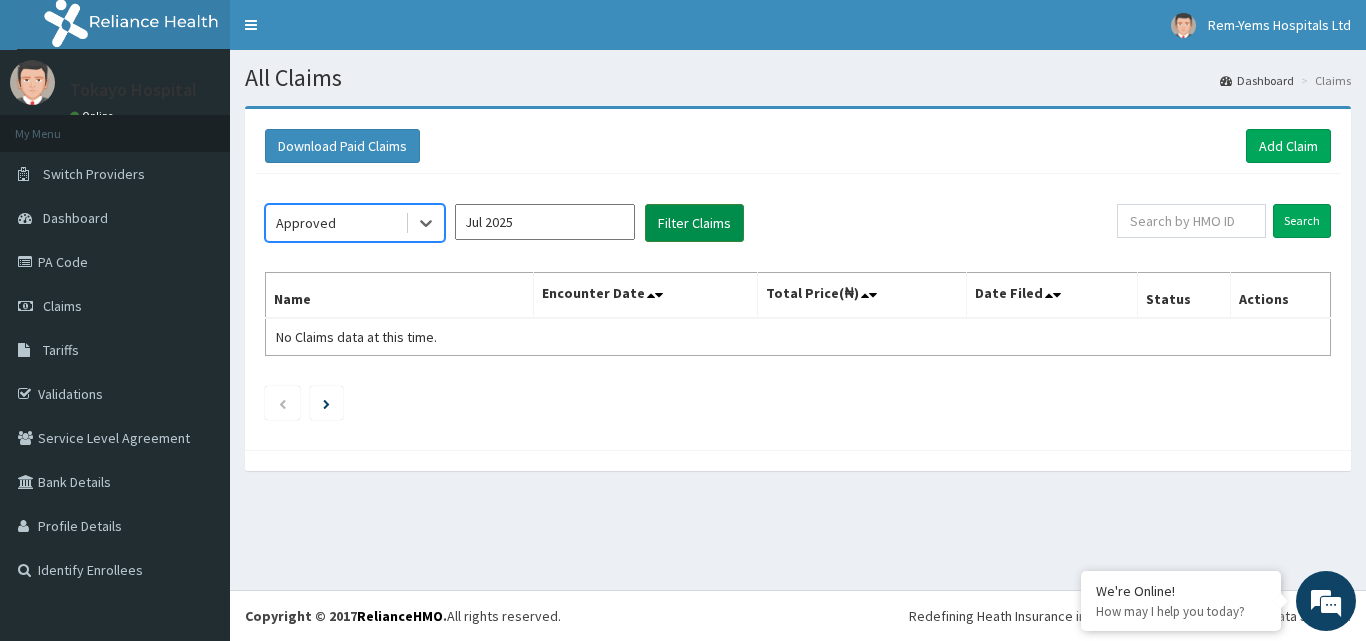click on "Filter Claims" at bounding box center (694, 223) 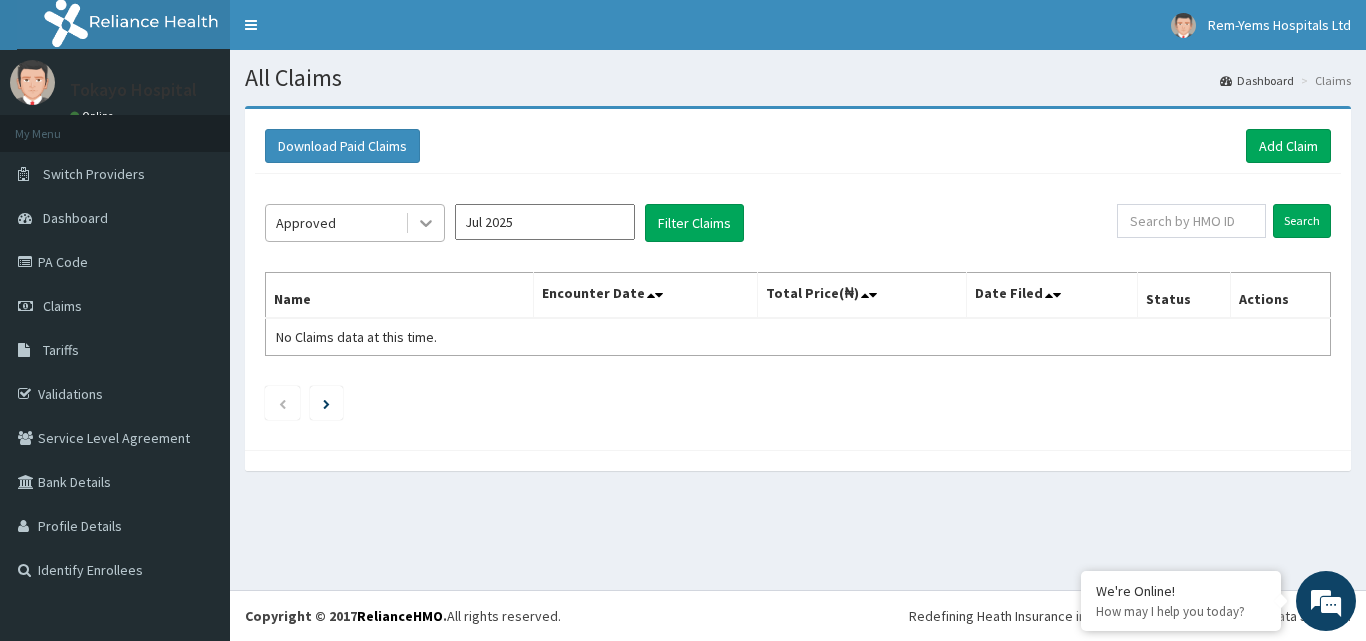 click 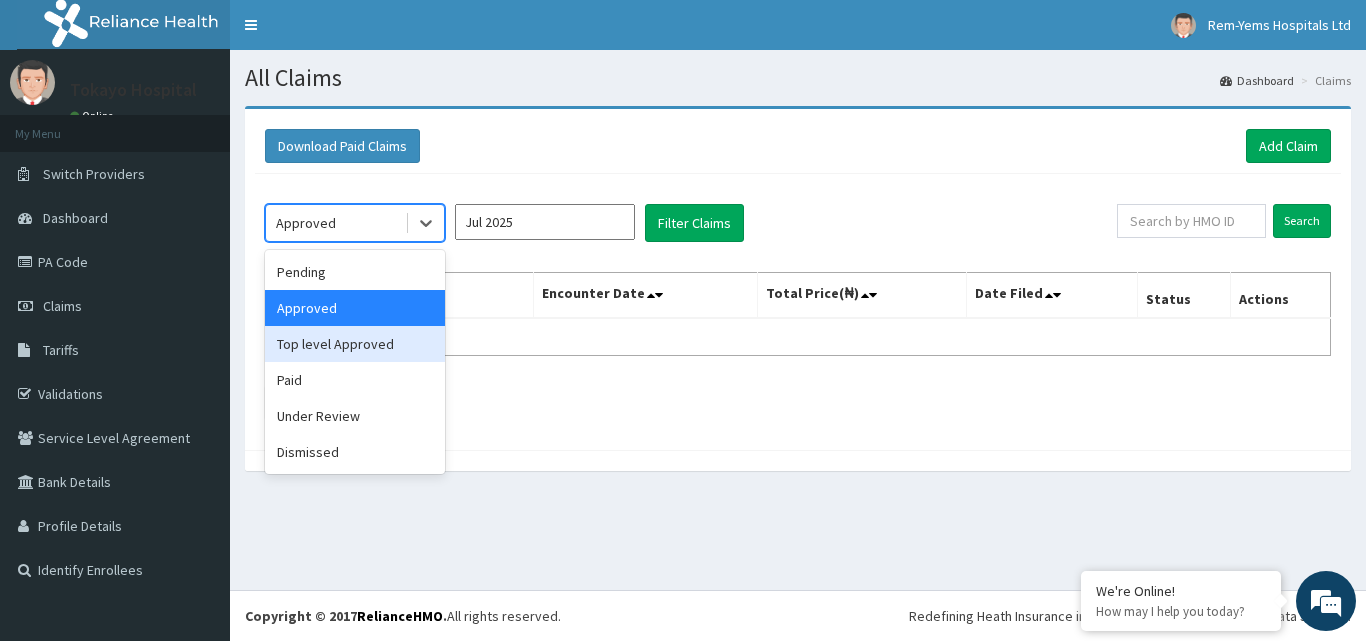 click on "Top level Approved" at bounding box center [355, 344] 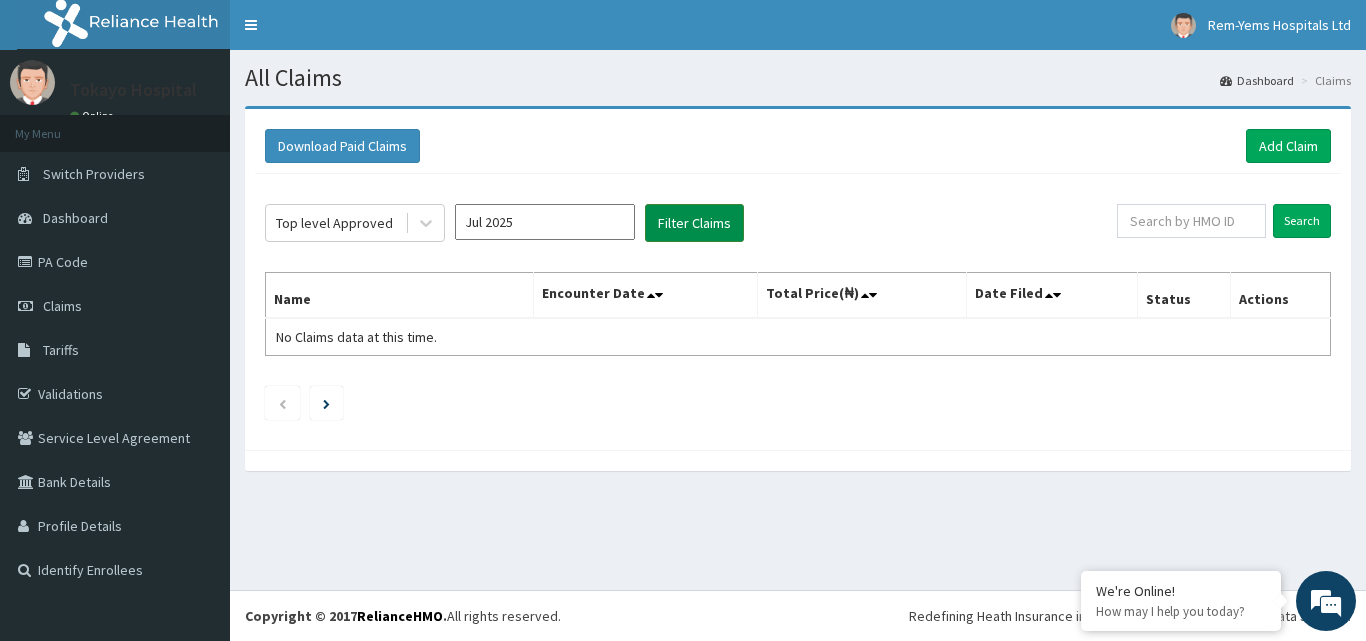 click on "Filter Claims" at bounding box center [694, 223] 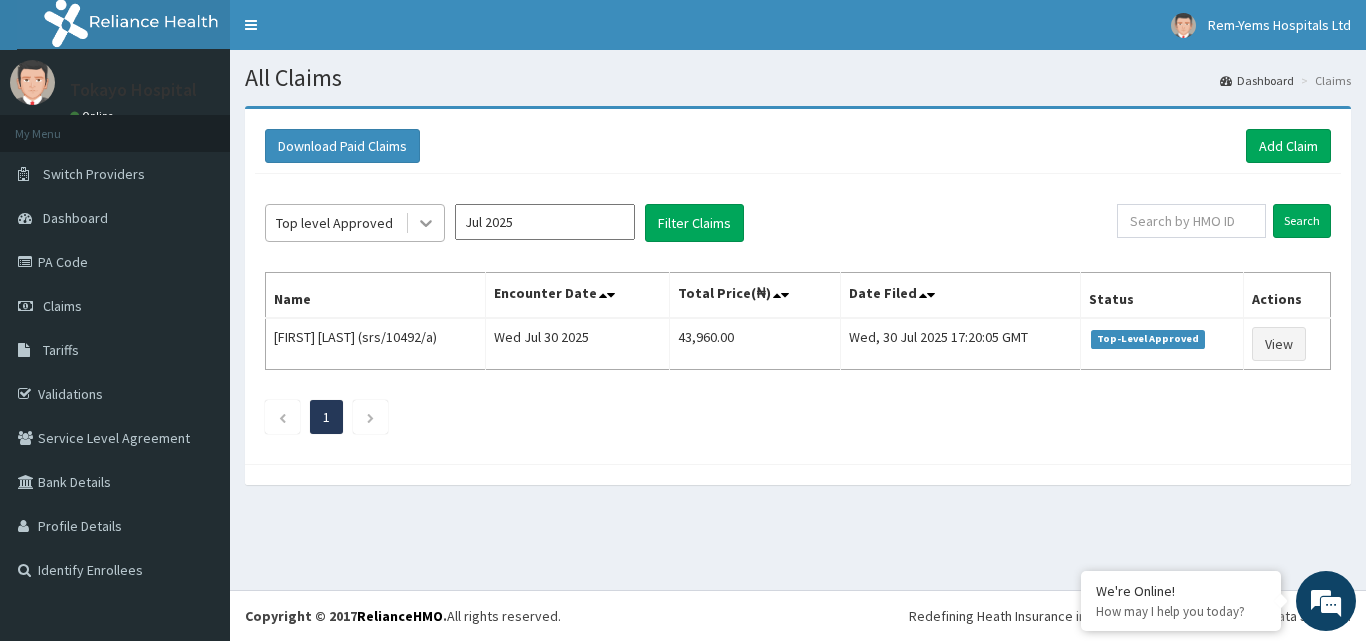 click 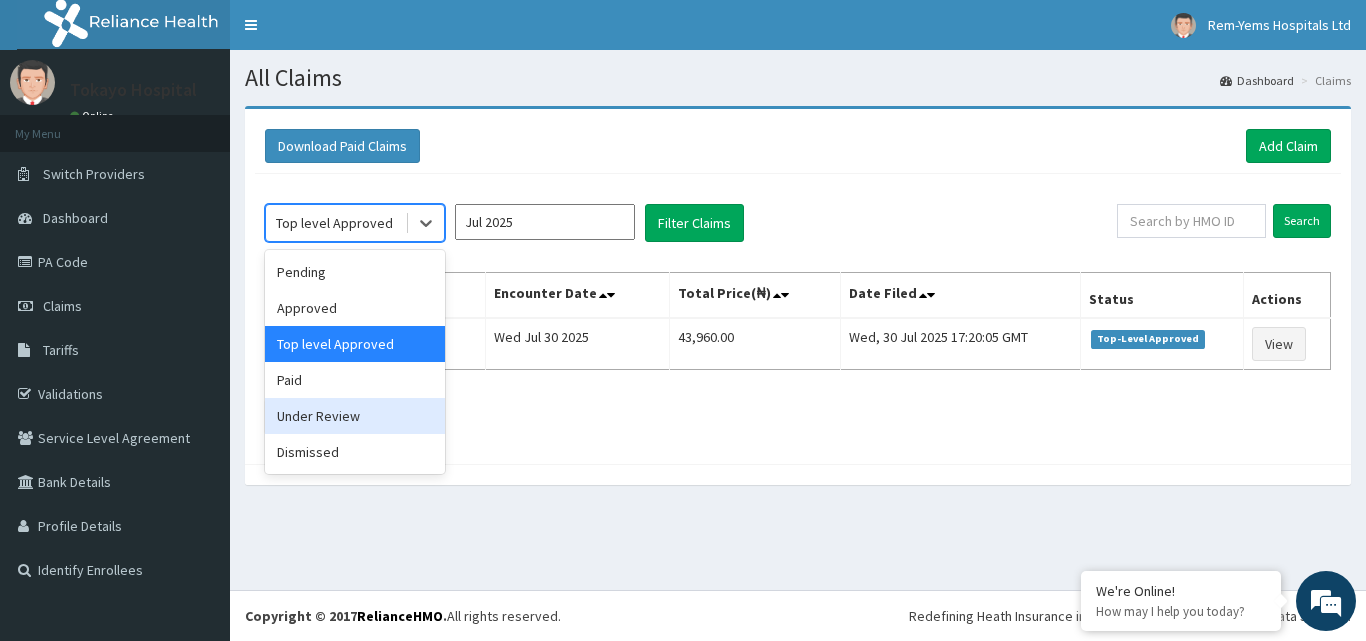 click on "Under Review" at bounding box center [355, 416] 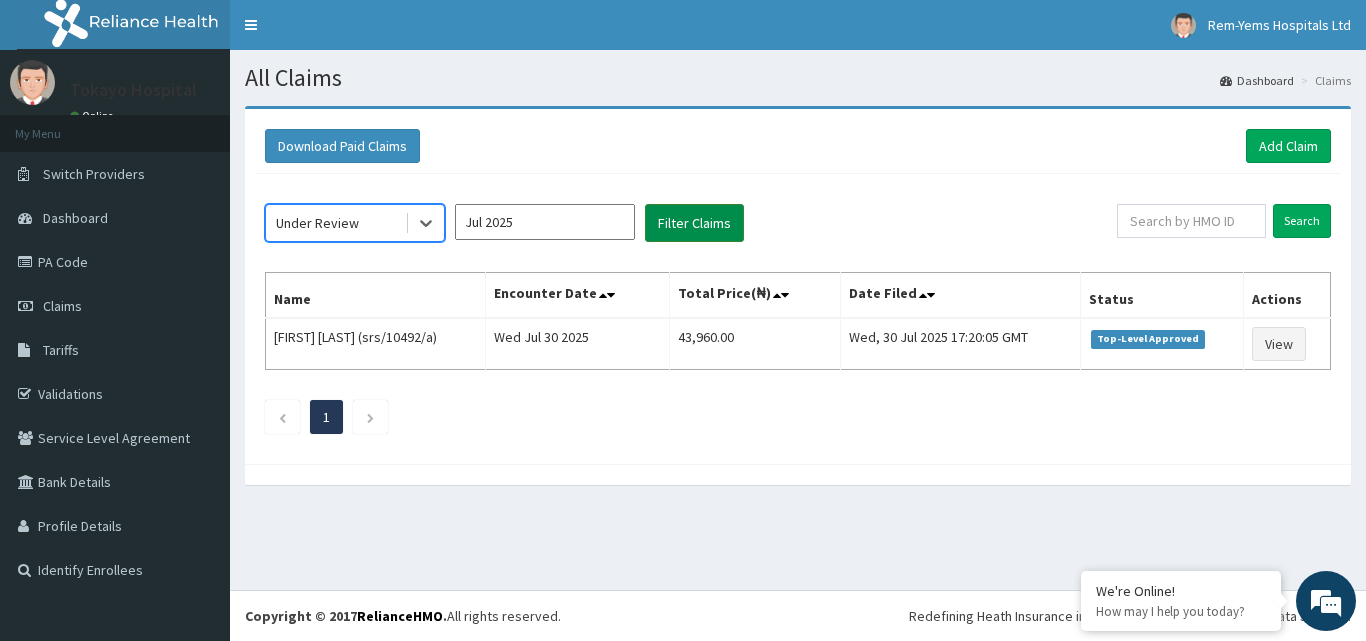 click on "Filter Claims" at bounding box center [694, 223] 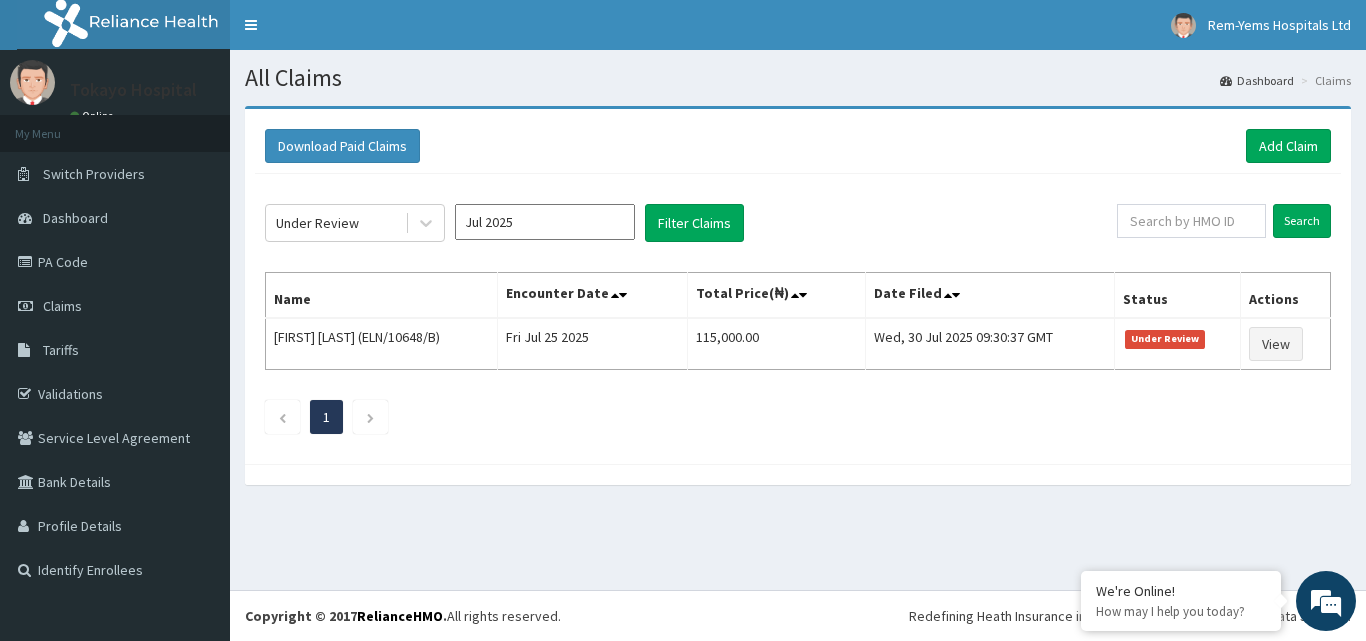 click on "Download Paid Claims Add Claim × Note you can only download claims within a maximum of 1 year and the dates will auto-adjust when you select range that is greater than 1 year From 03-05-2025 To 03-08-2025 Close Download Under Review Jul 2025 Filter Claims Search Name Encounter Date Total Price(₦) Date Filed Status Actions ROSEMARY OGUNREMI (ELN/10648/B) Fri Jul 25 2025 115,000.00 Wed, 30 Jul 2025 09:30:37 GMT Under Review View 1" at bounding box center (798, 305) 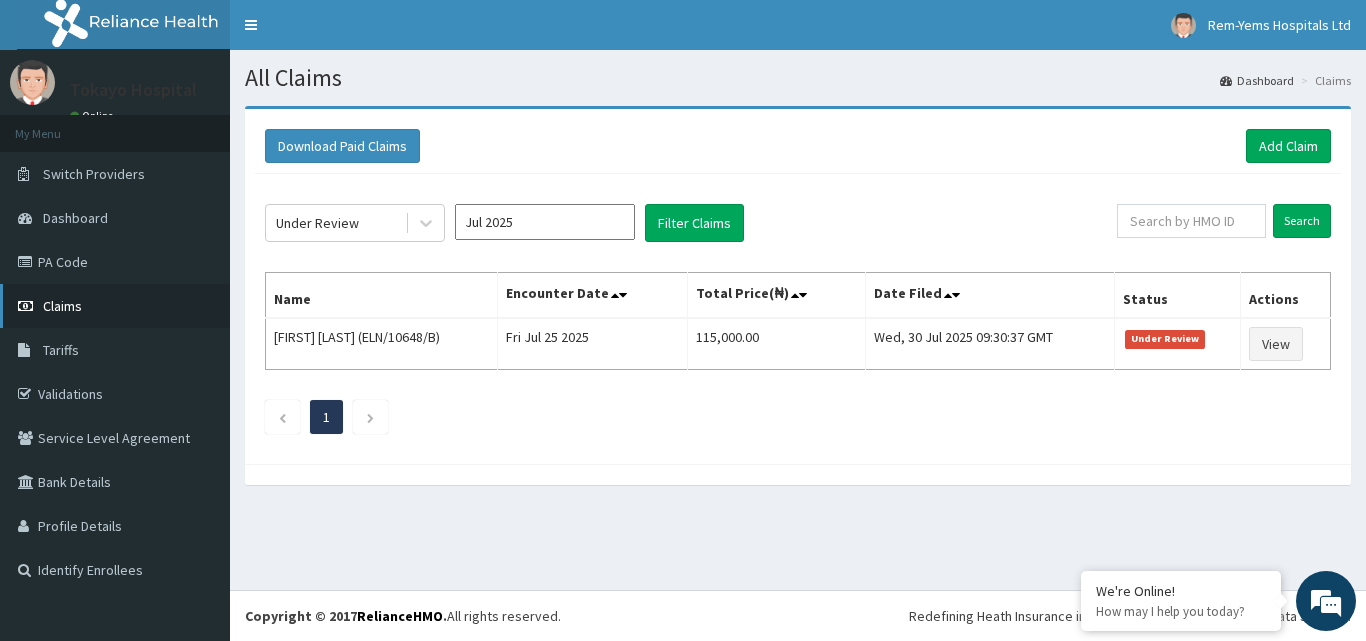 click on "Claims" at bounding box center [115, 306] 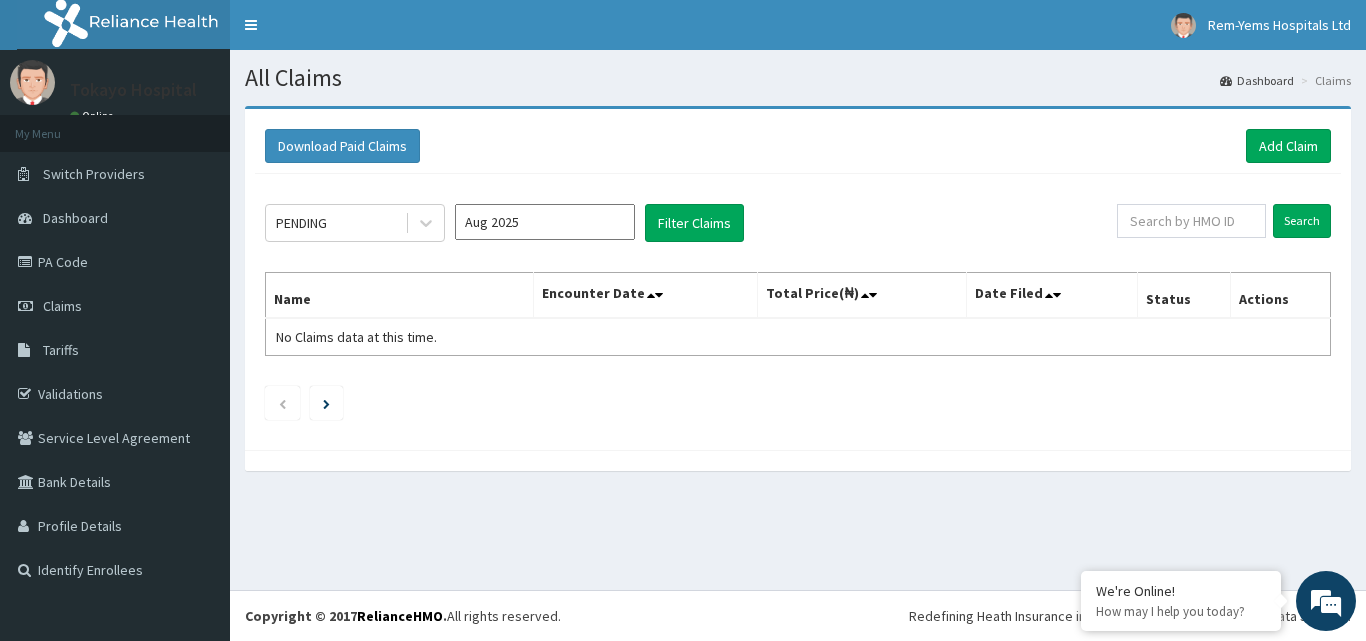 scroll, scrollTop: 0, scrollLeft: 0, axis: both 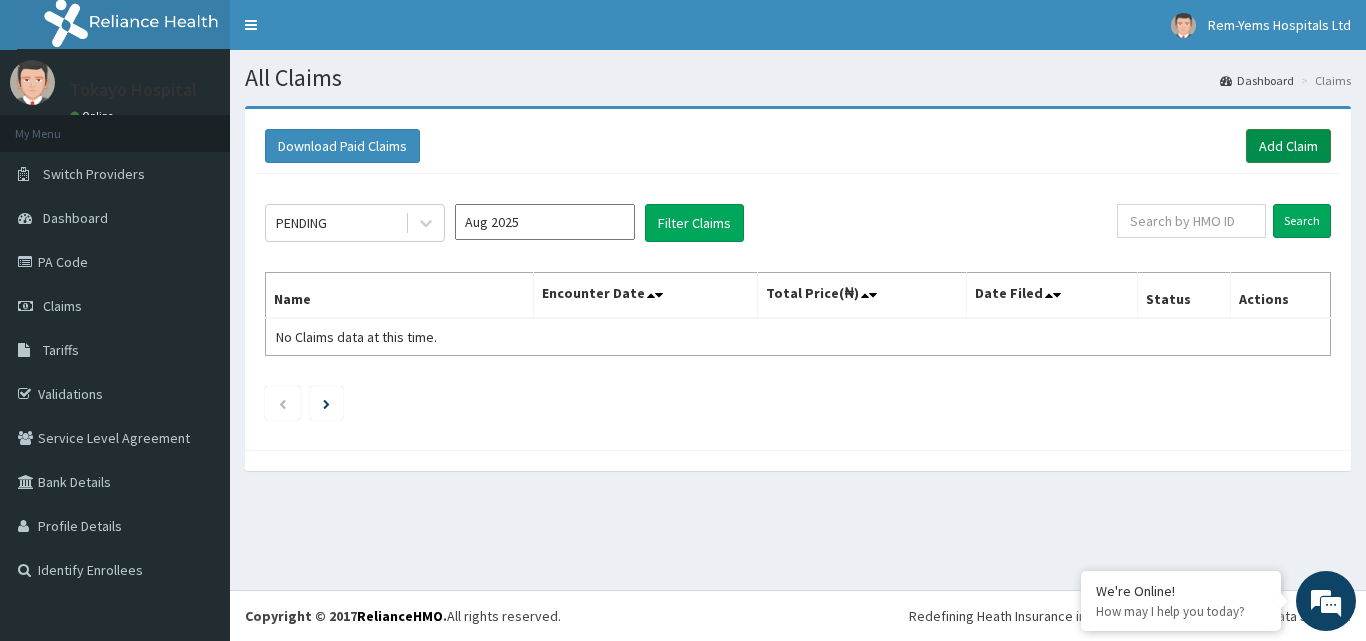 click on "Add Claim" at bounding box center (1288, 146) 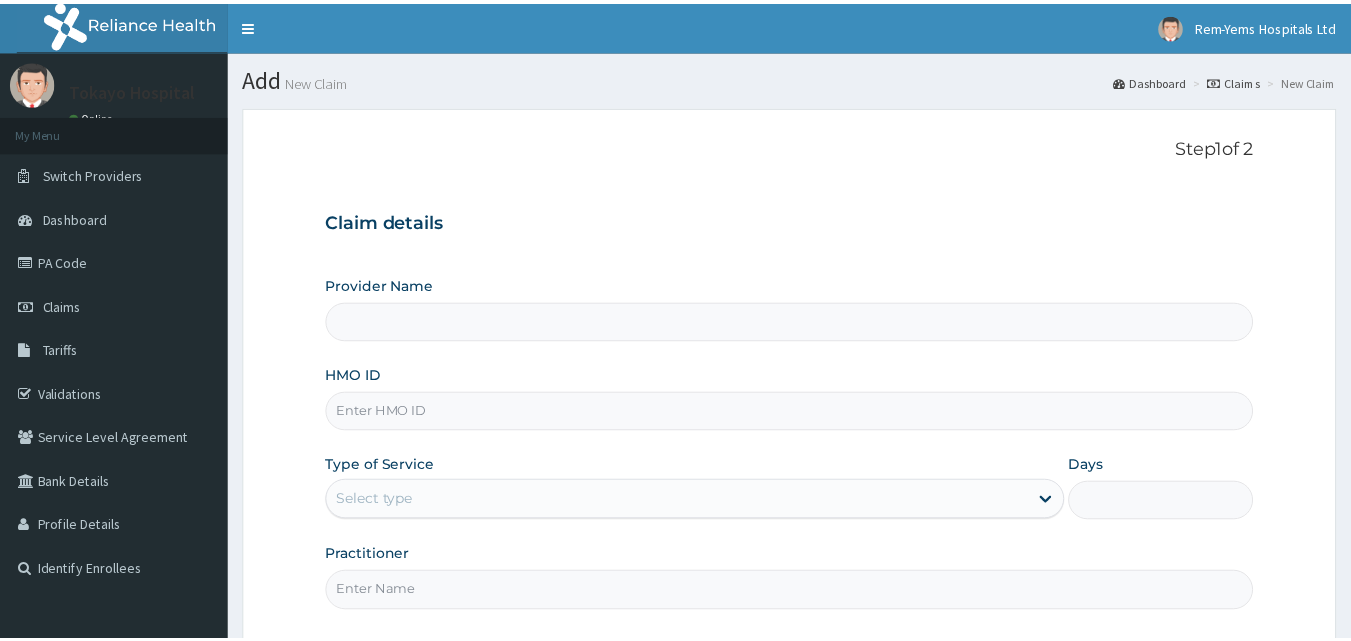 scroll, scrollTop: 0, scrollLeft: 0, axis: both 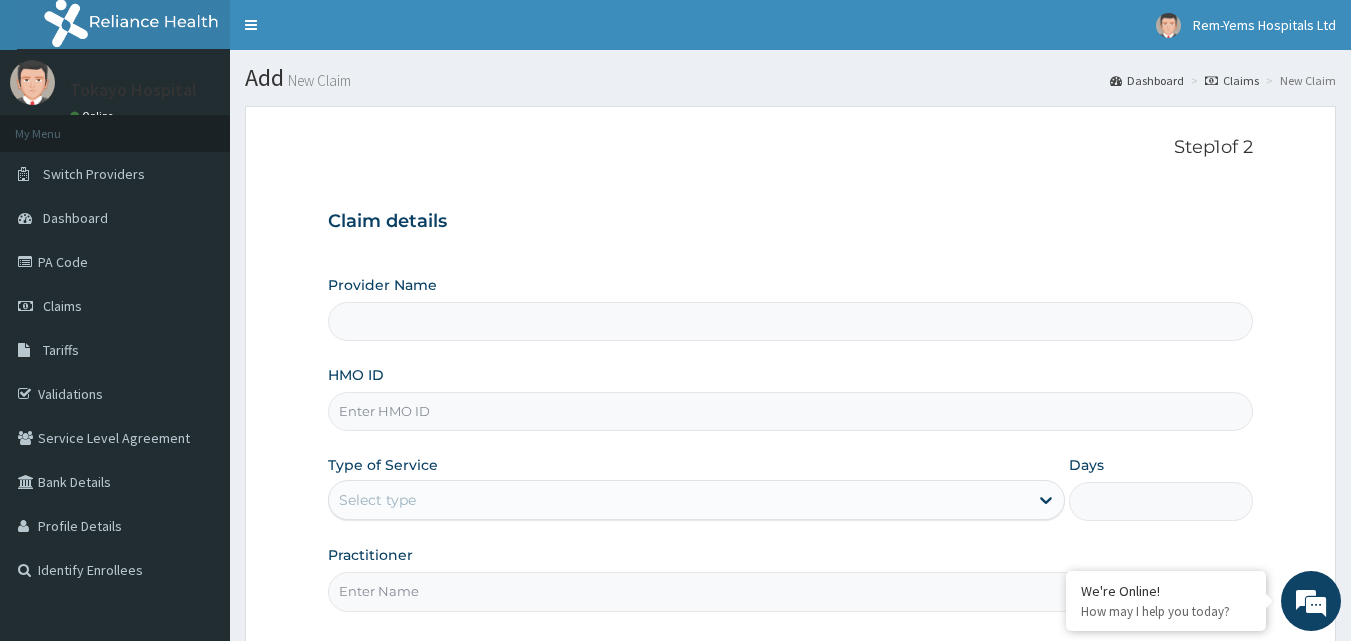 type on "Tokayo Hospital" 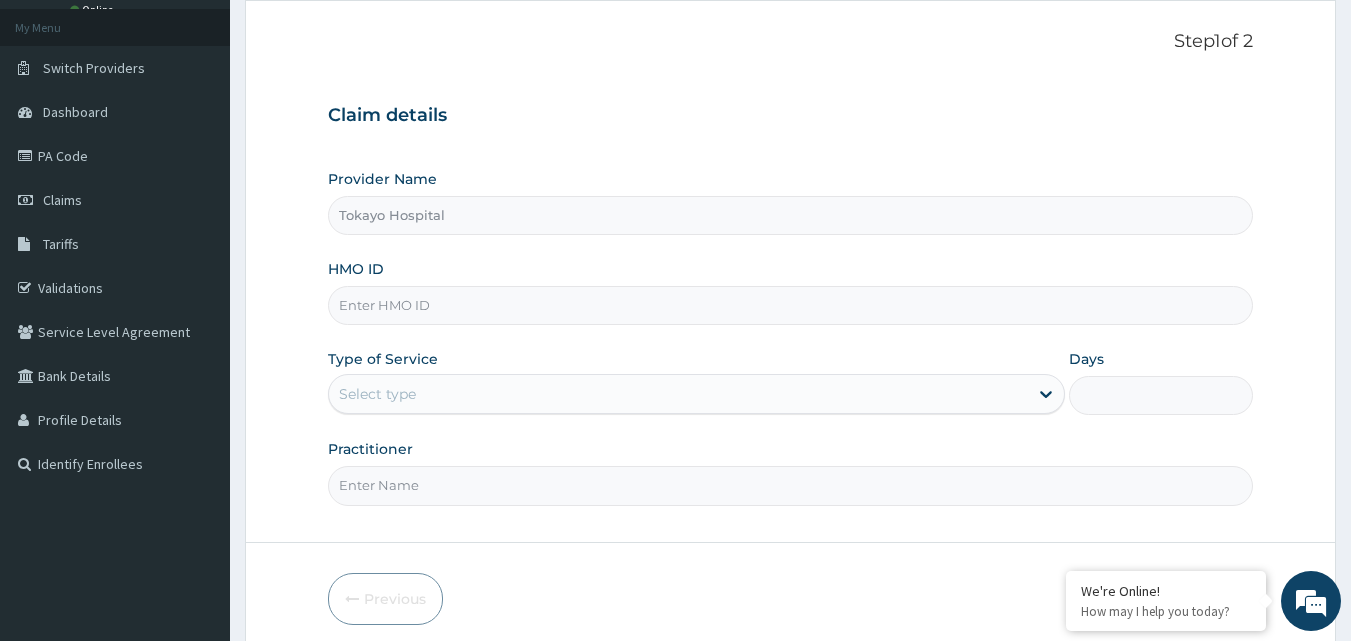 scroll, scrollTop: 111, scrollLeft: 0, axis: vertical 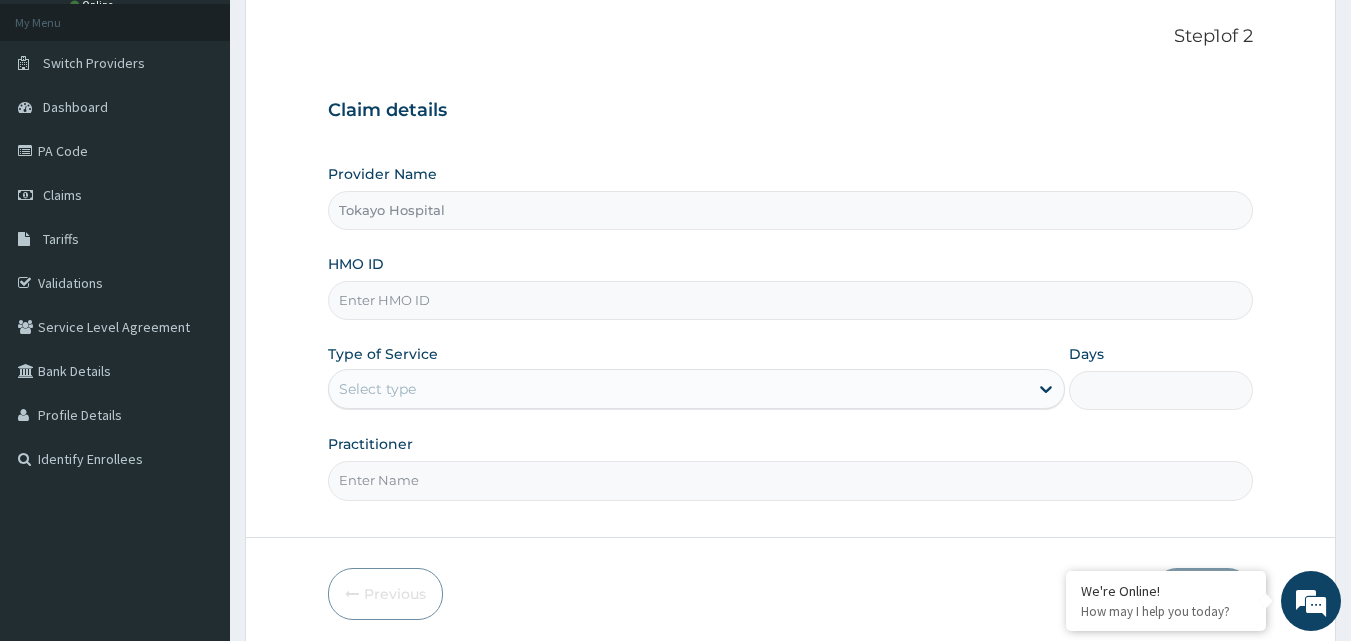 click on "HMO ID" at bounding box center [791, 300] 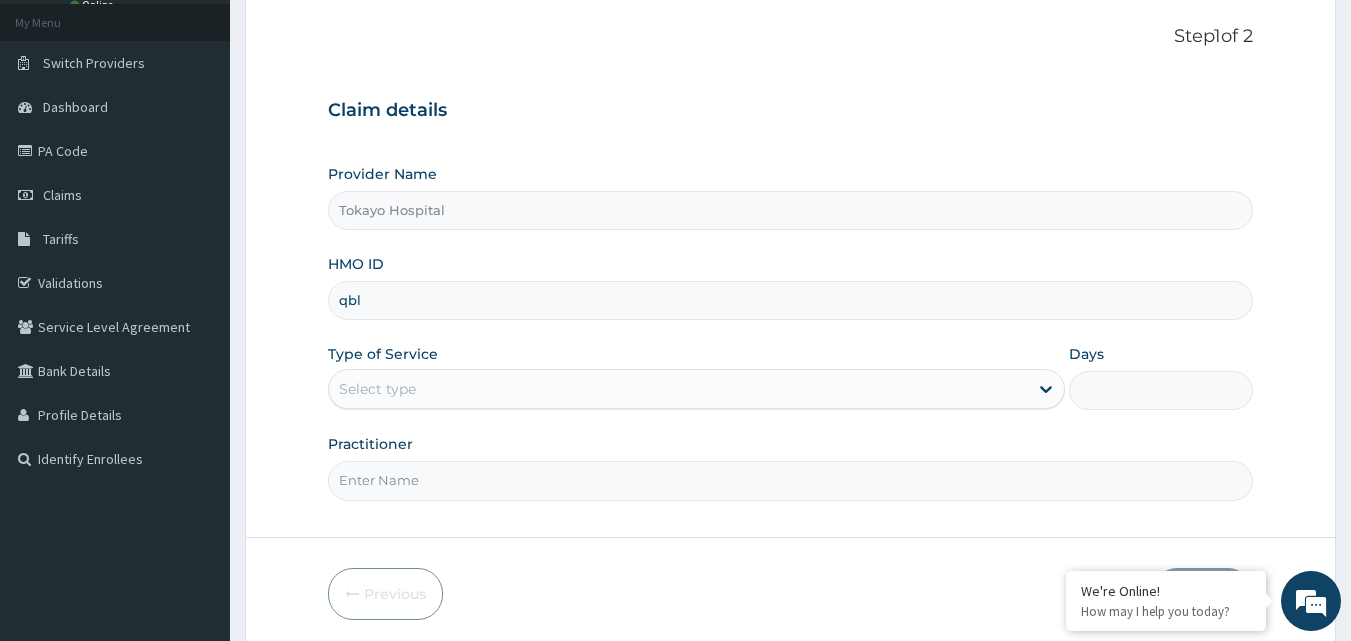 scroll, scrollTop: 0, scrollLeft: 0, axis: both 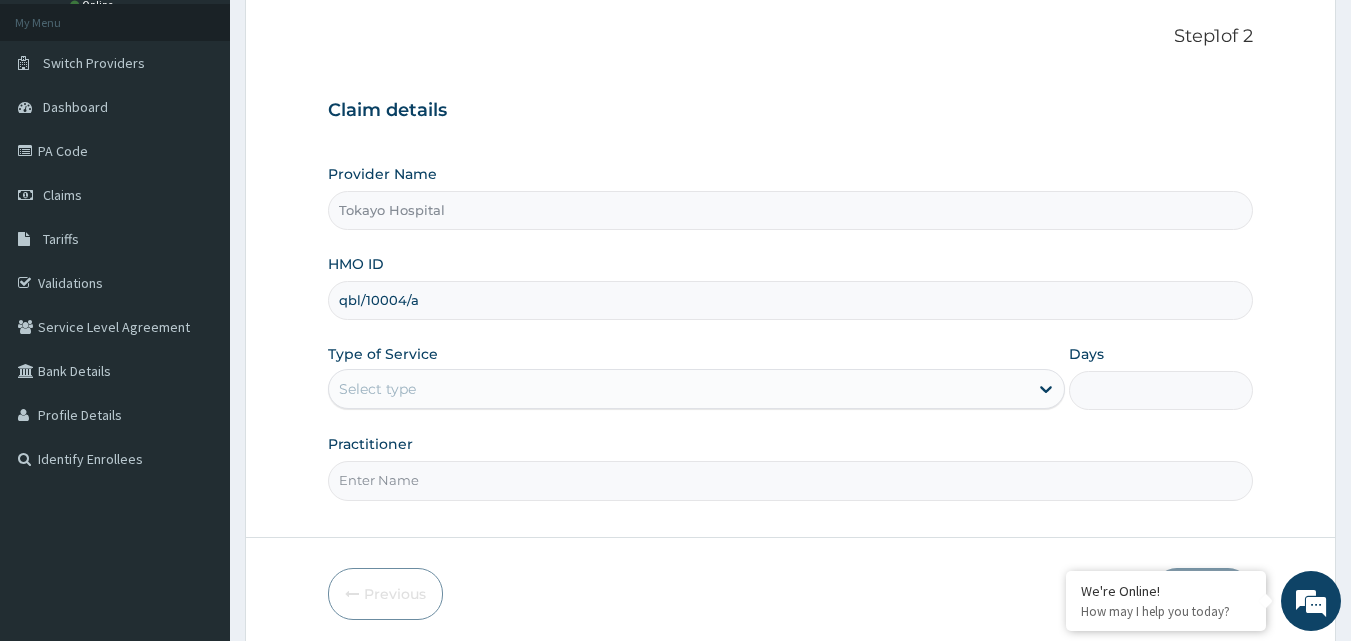 type on "qbl/10004/a" 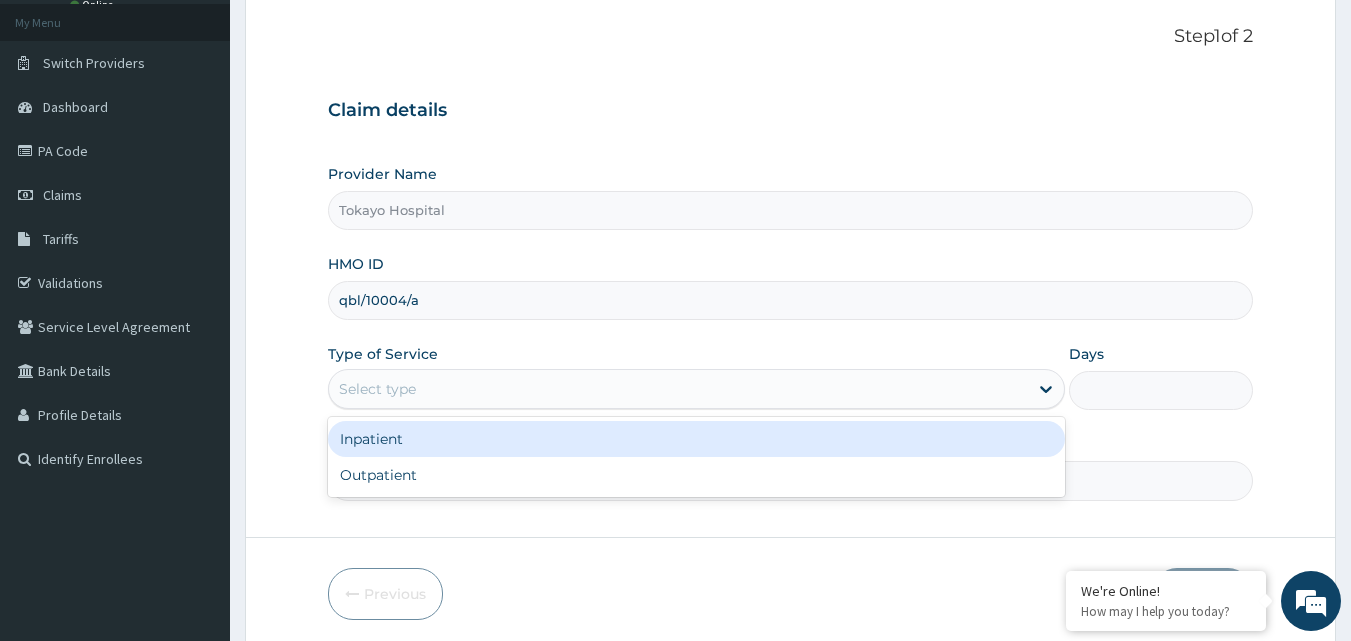 click on "Select type" at bounding box center (678, 389) 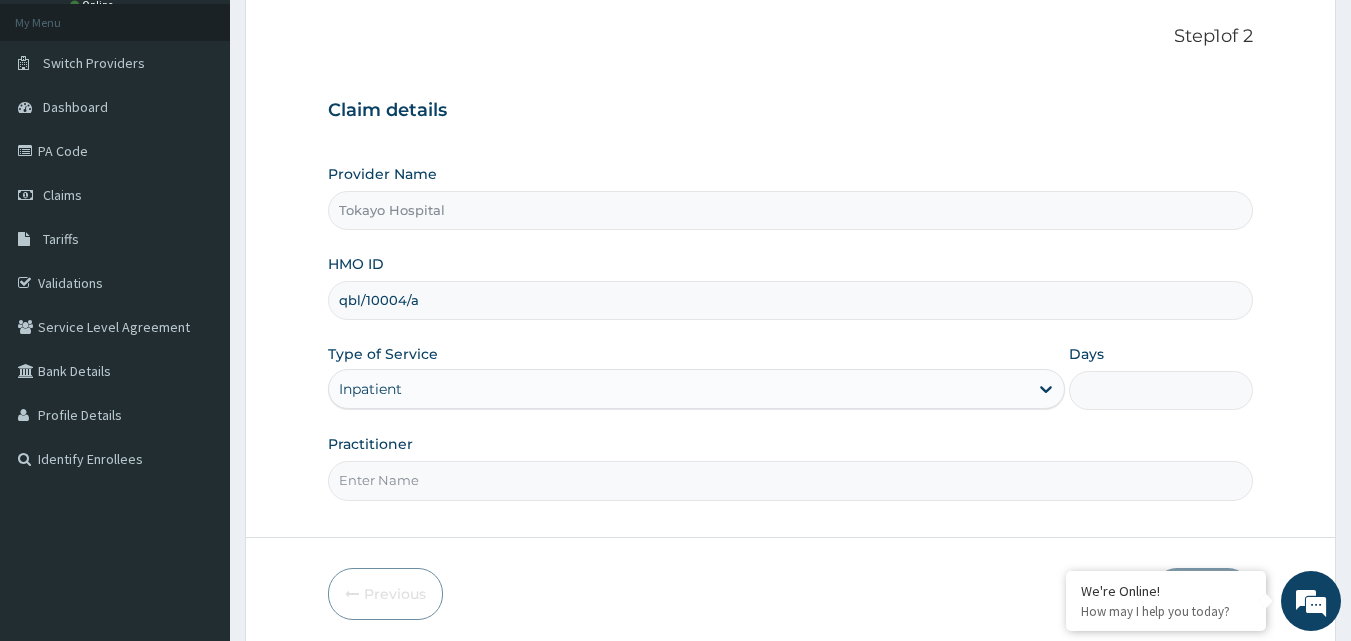 click on "Days" at bounding box center (1161, 390) 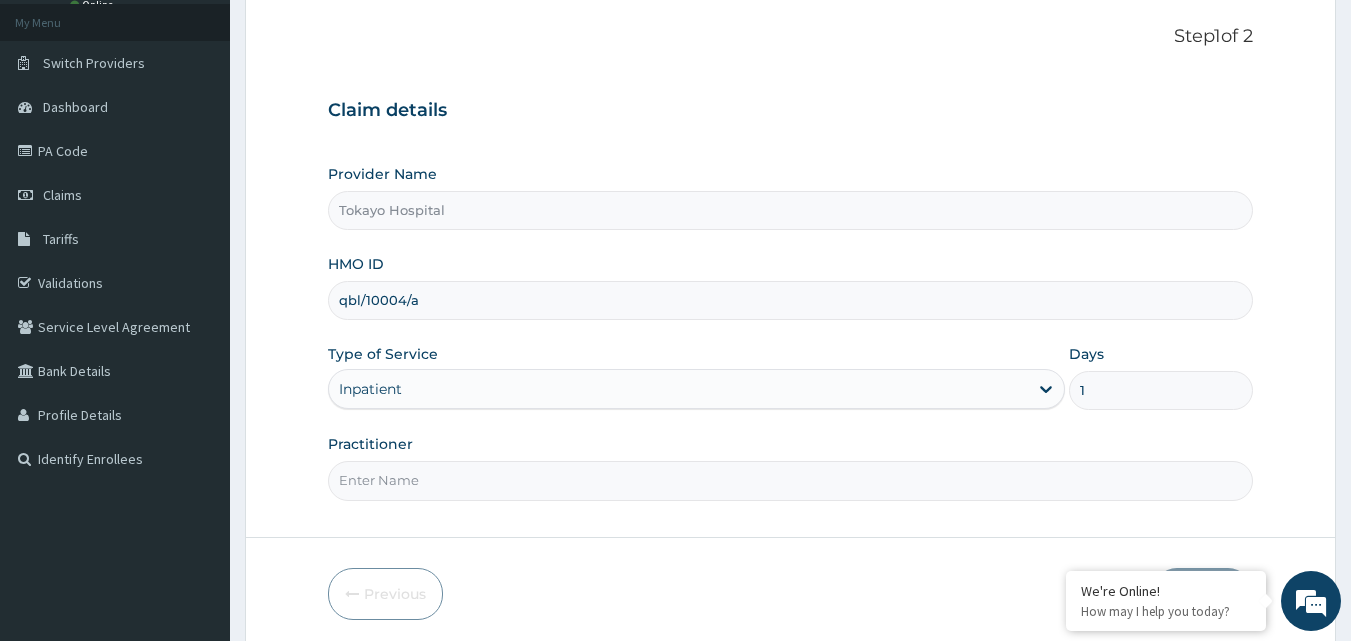 type on "1" 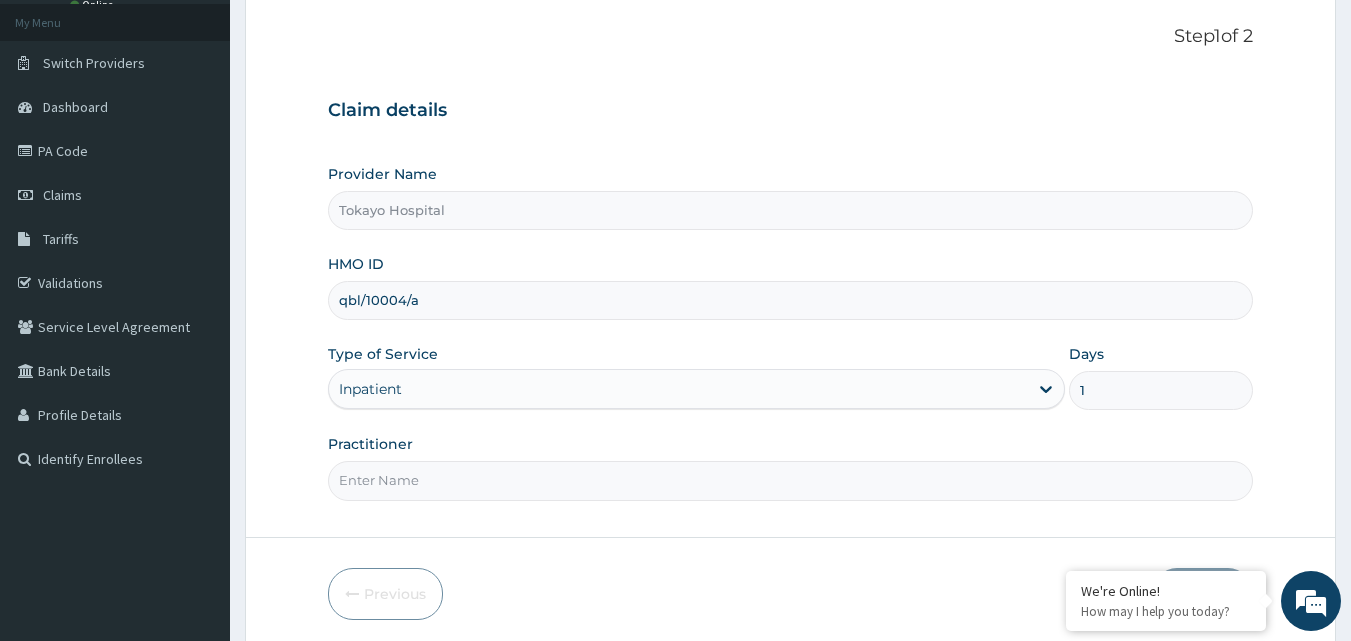type on "JOHN" 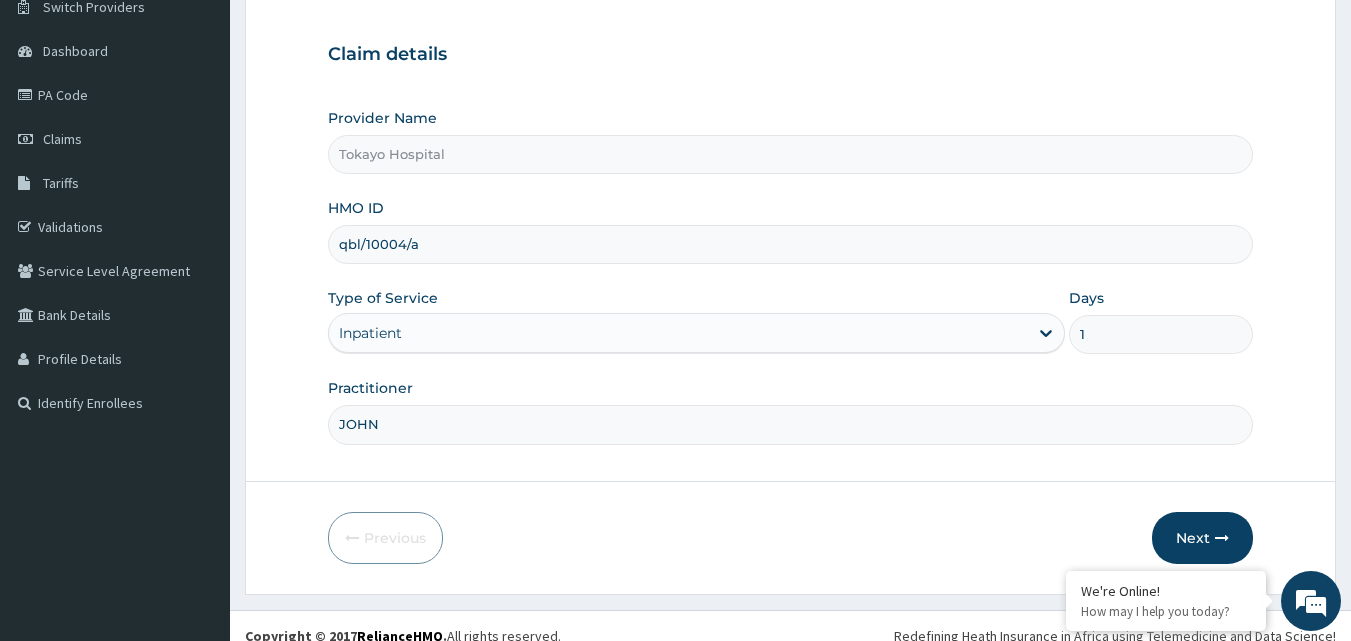 scroll, scrollTop: 187, scrollLeft: 0, axis: vertical 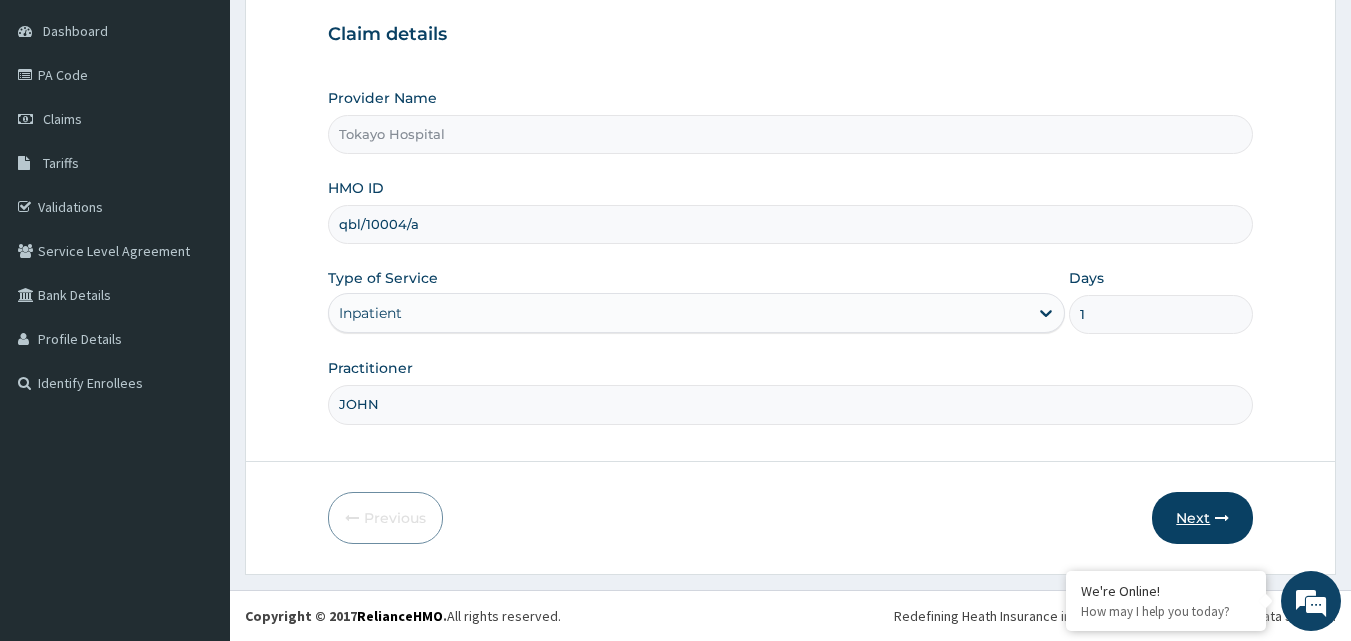 click on "Next" at bounding box center [1202, 518] 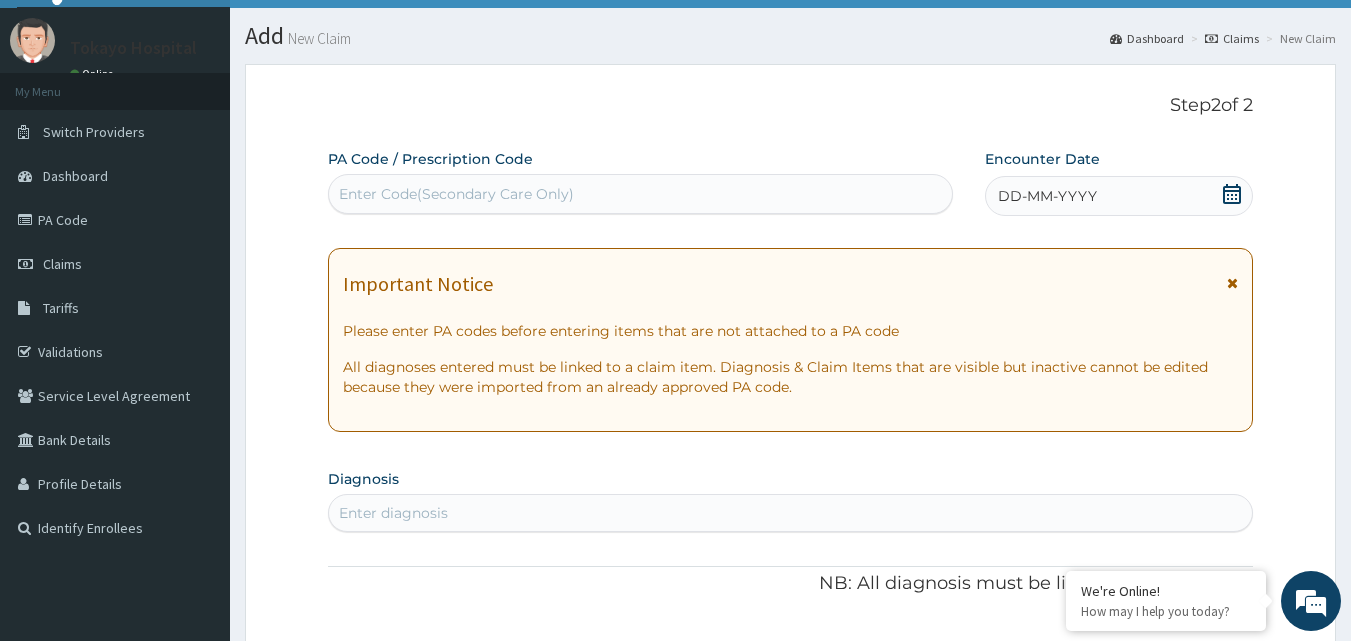 scroll, scrollTop: 40, scrollLeft: 0, axis: vertical 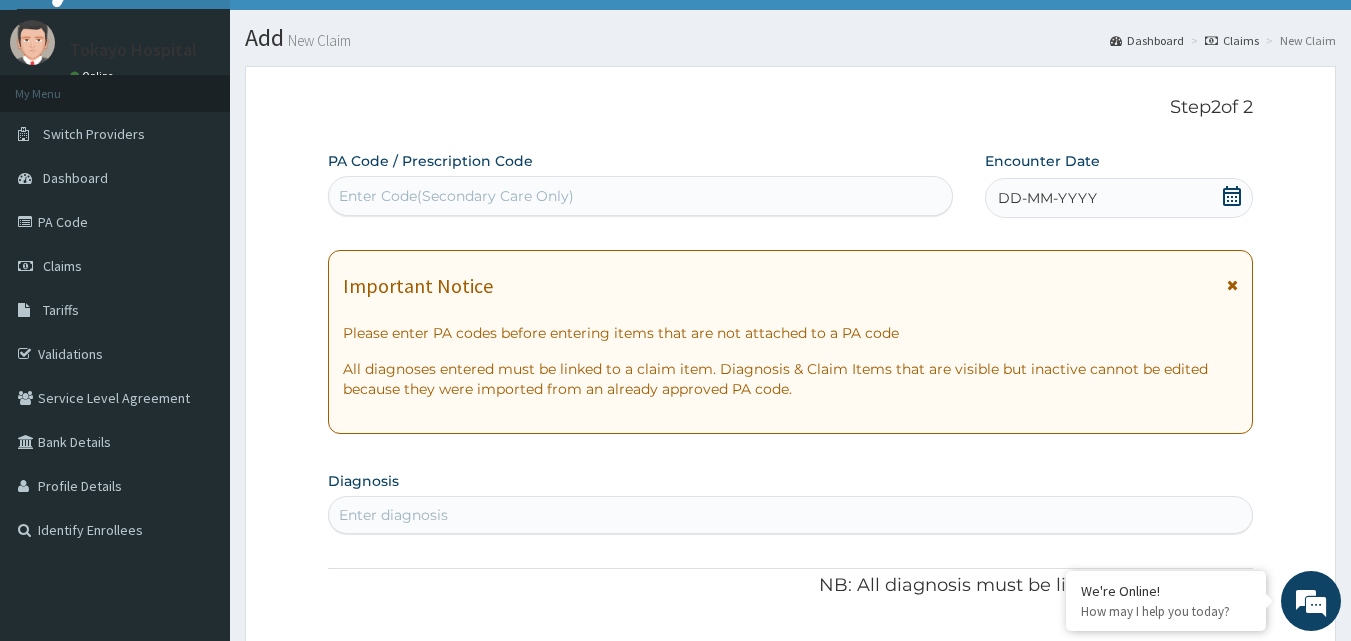 click on "Enter Code(Secondary Care Only)" at bounding box center (641, 196) 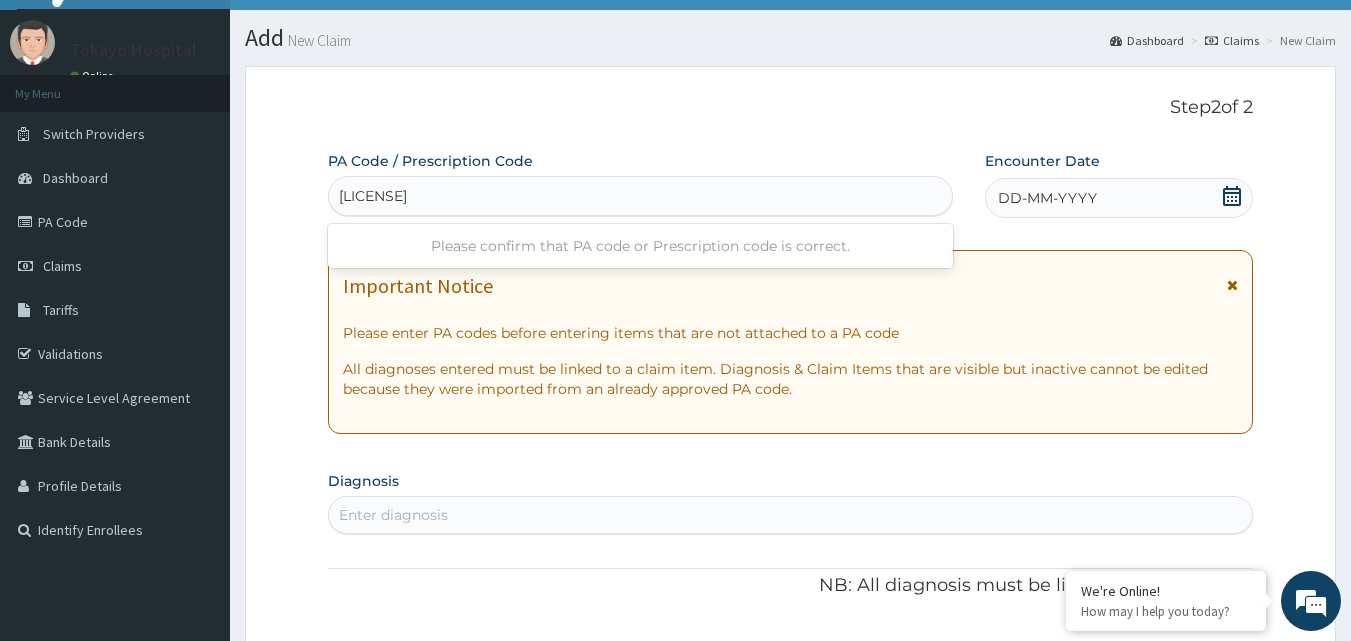 type on "PA/6D63C8" 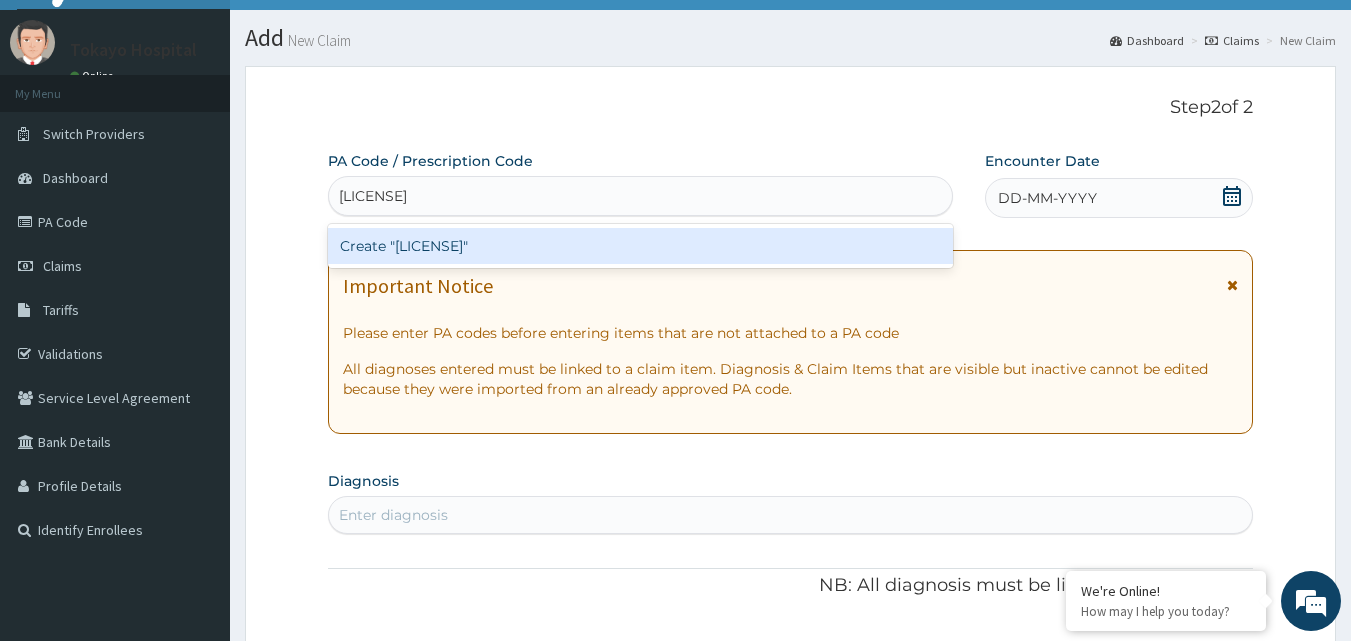 click on "Create "PA/6D63C8"" at bounding box center [641, 246] 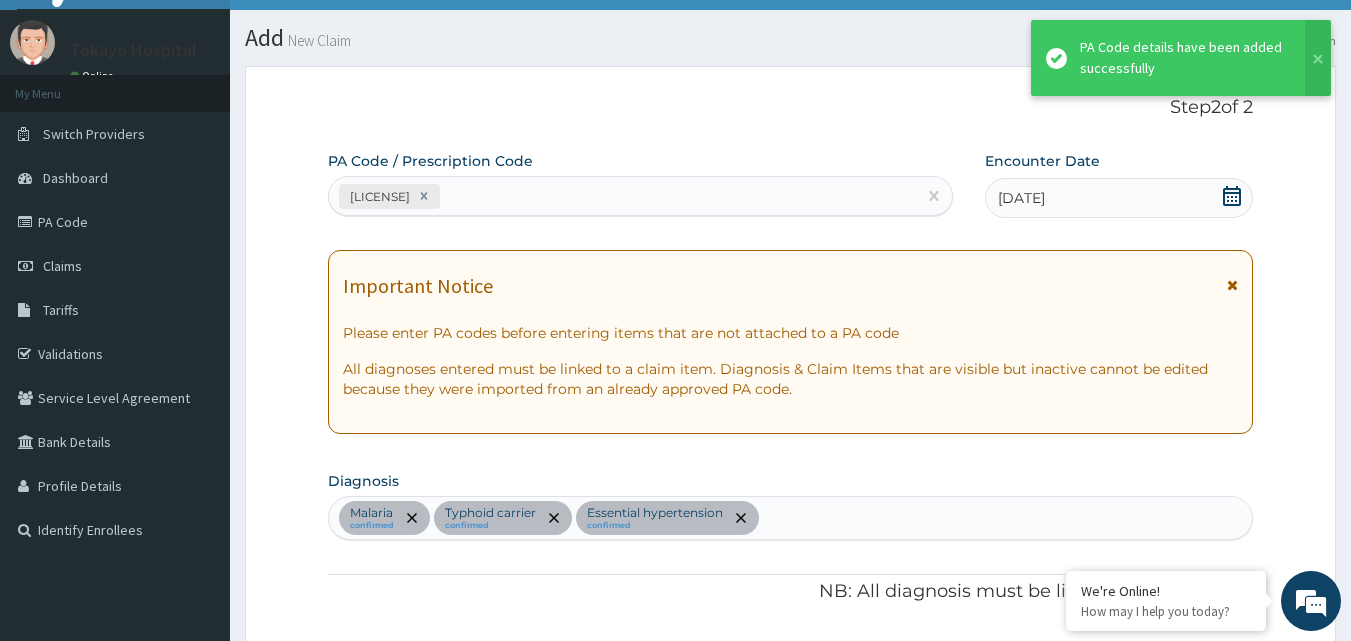 scroll, scrollTop: 1590, scrollLeft: 0, axis: vertical 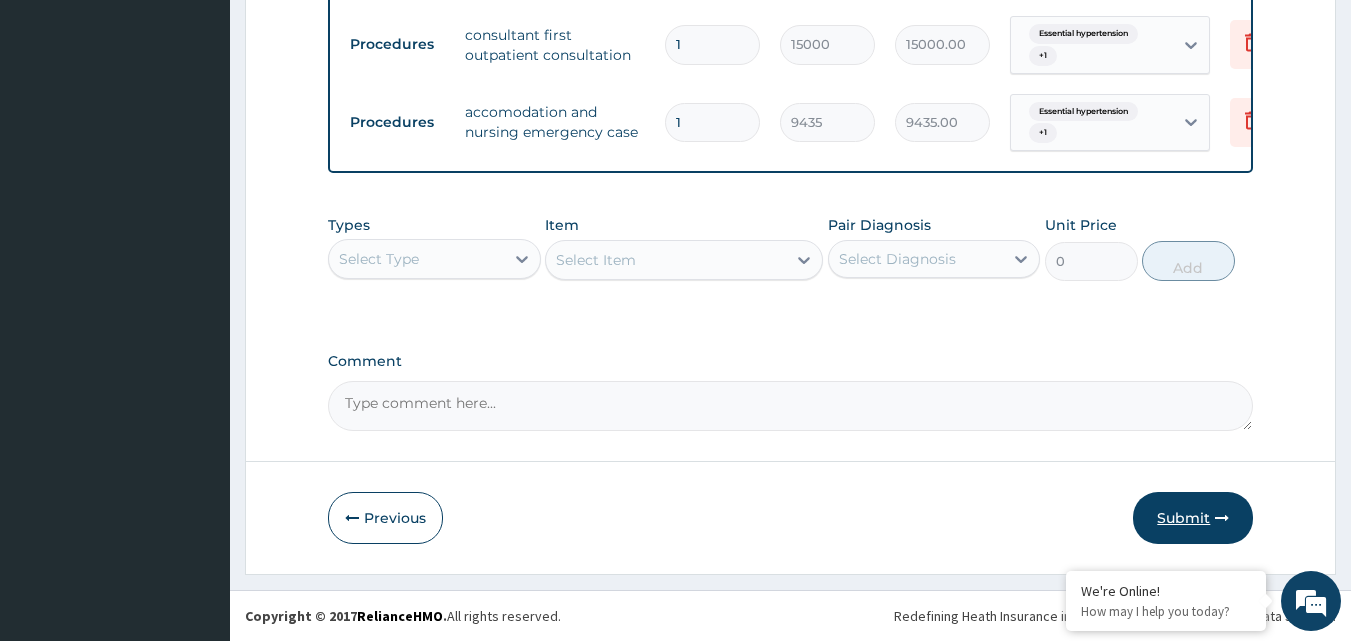 click on "Submit" at bounding box center (1193, 518) 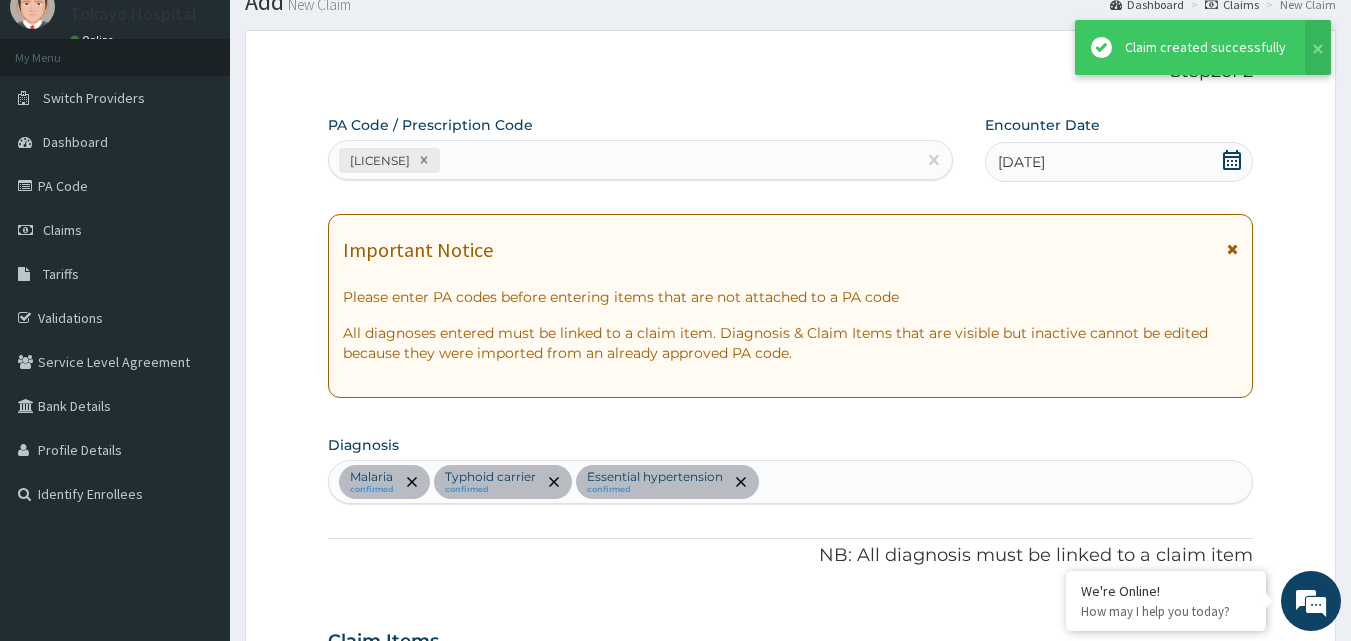 scroll, scrollTop: 1803, scrollLeft: 0, axis: vertical 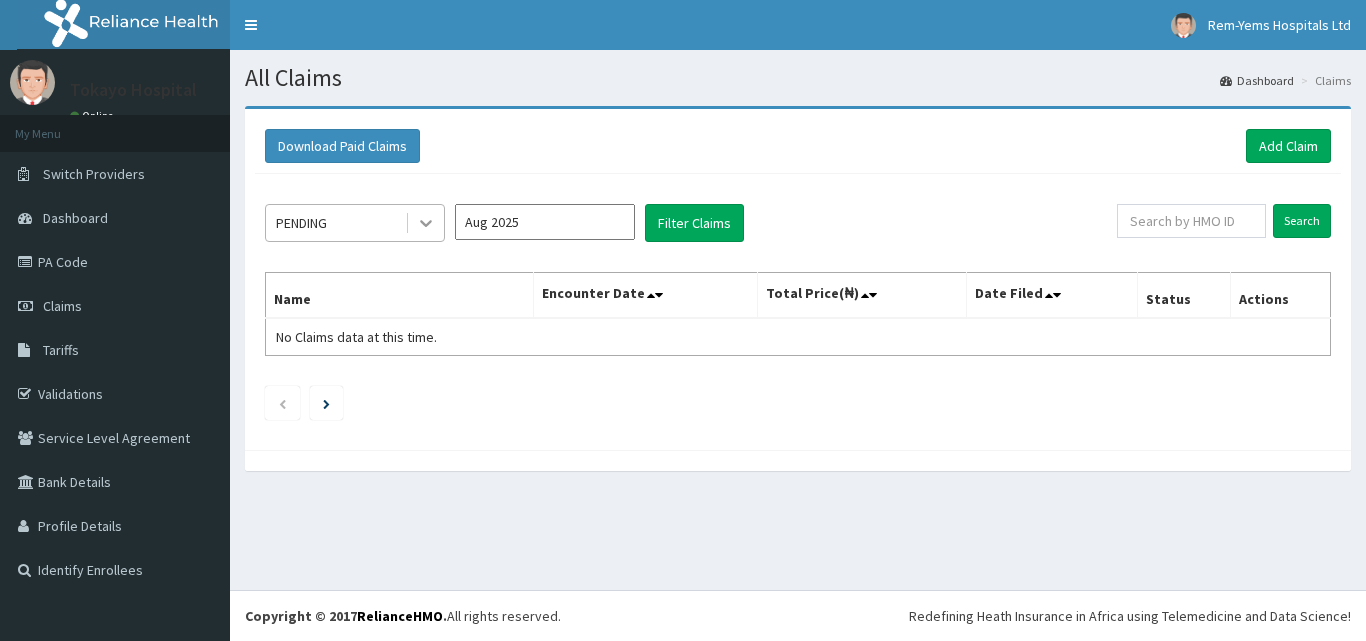 click 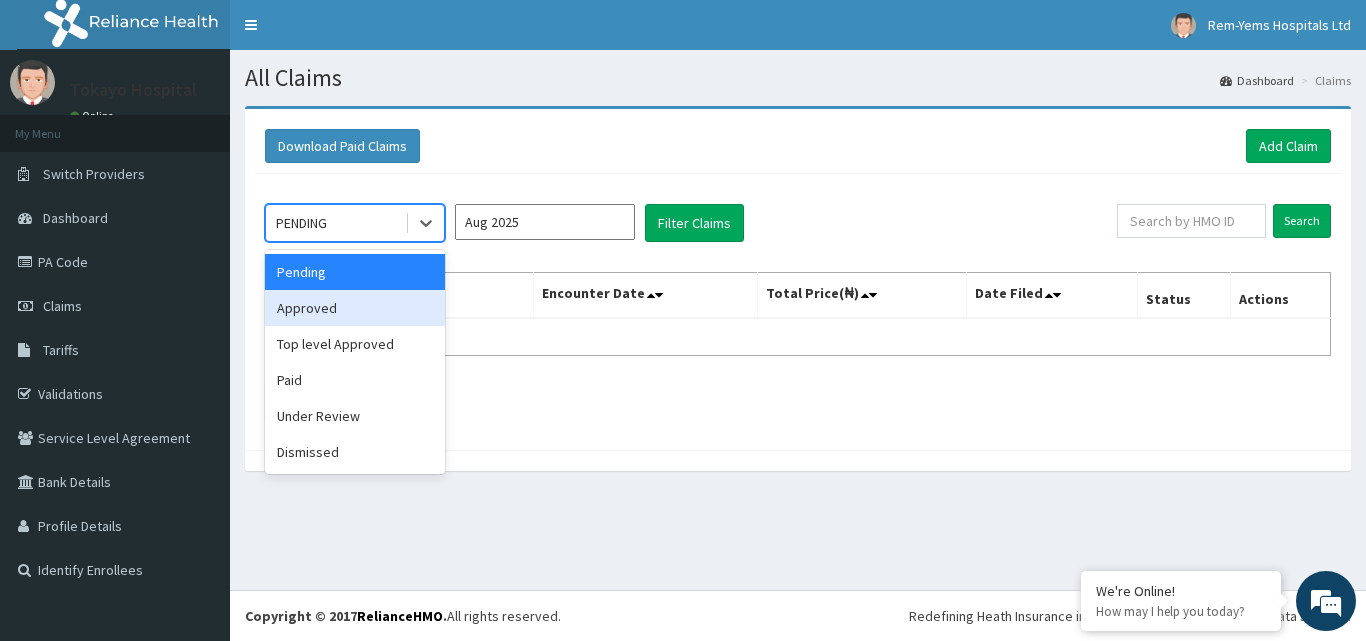 click on "Approved" at bounding box center (355, 308) 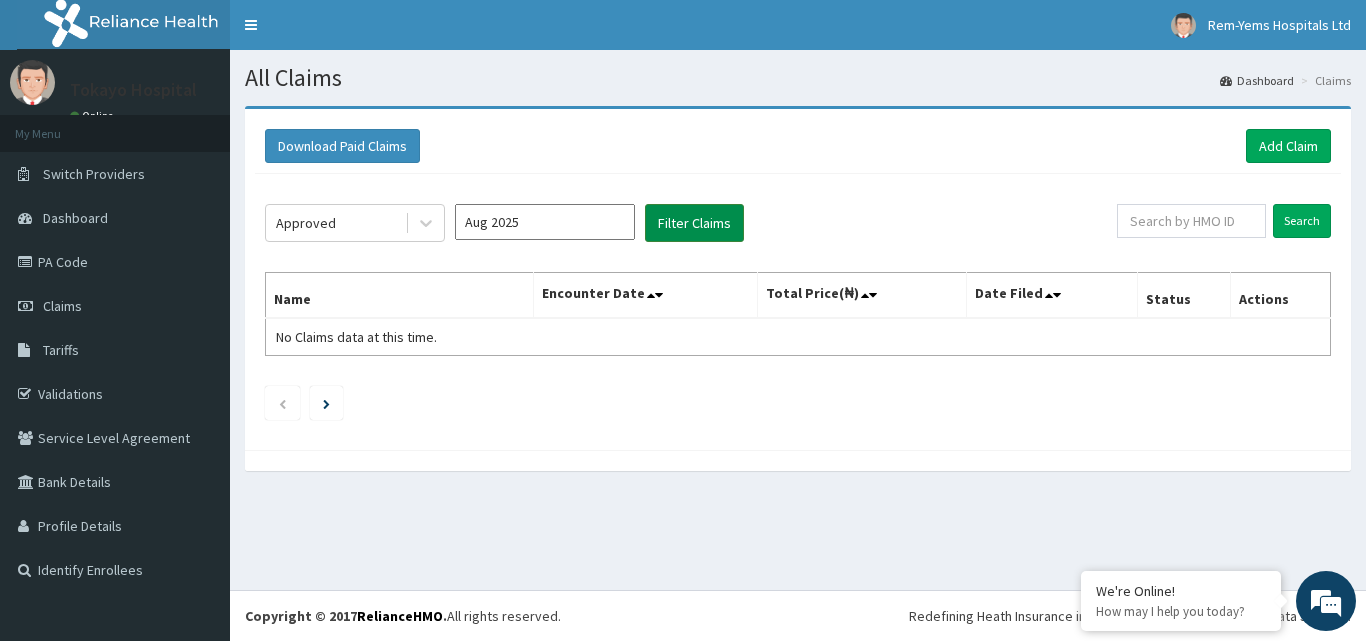 click on "Filter Claims" at bounding box center (694, 223) 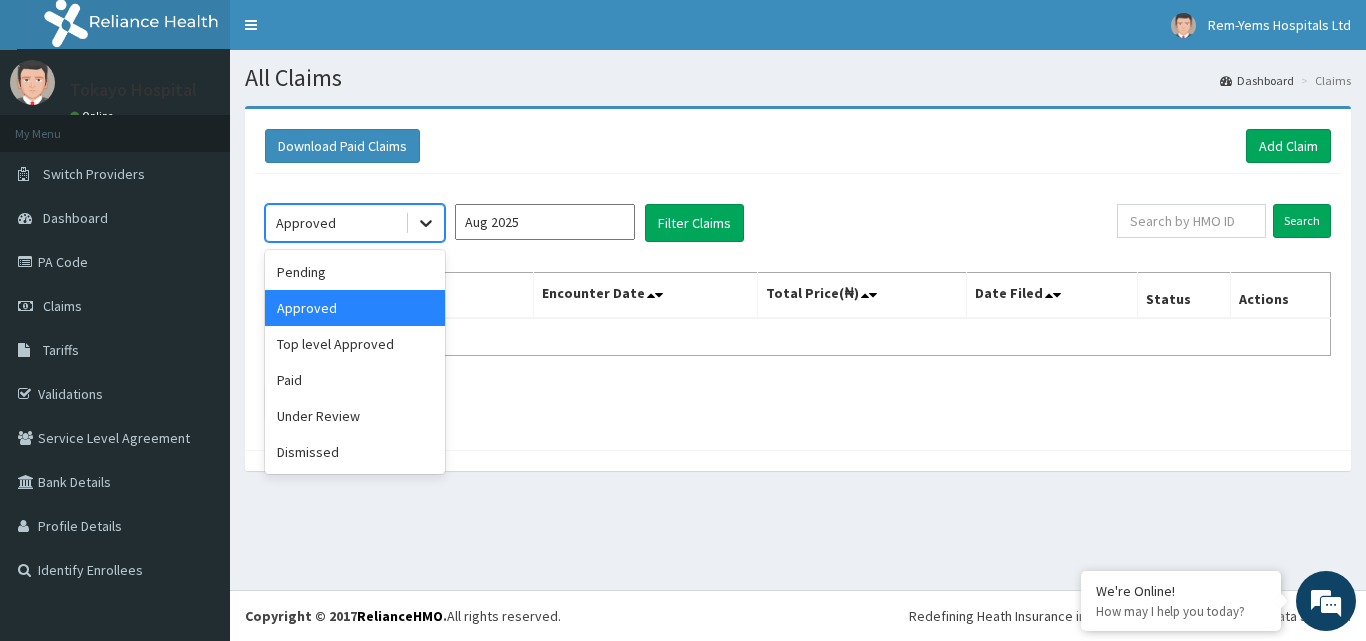 click 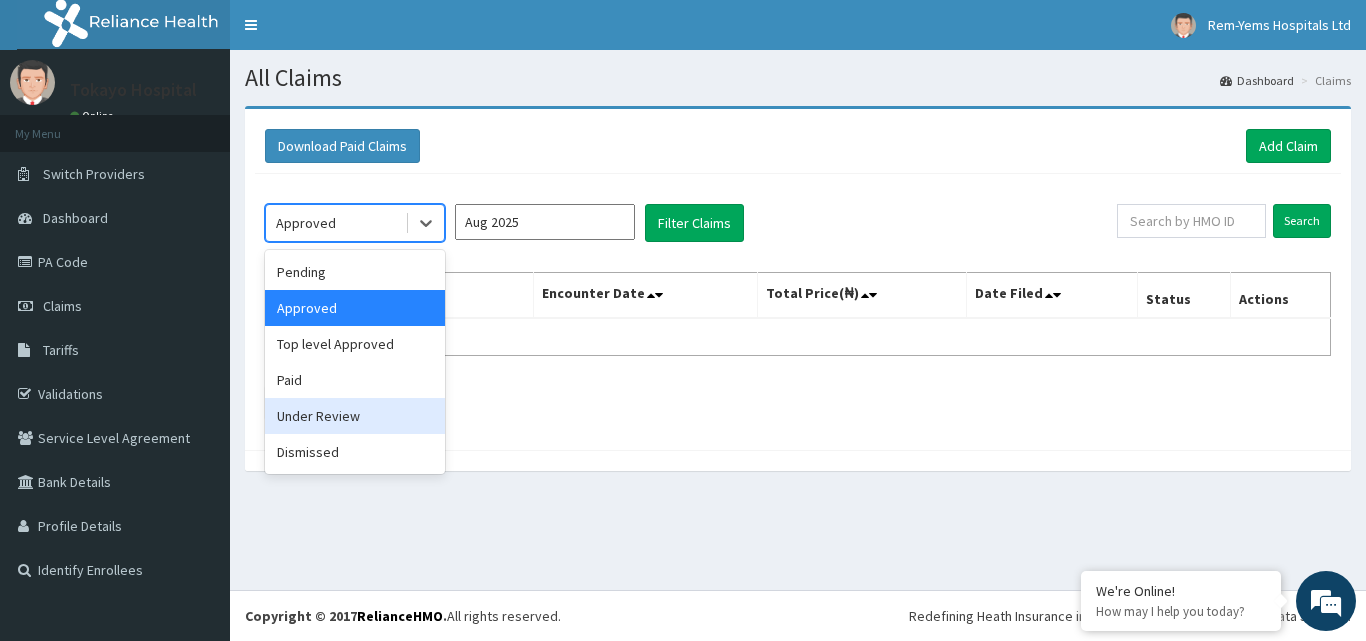 click on "Under Review" at bounding box center (355, 416) 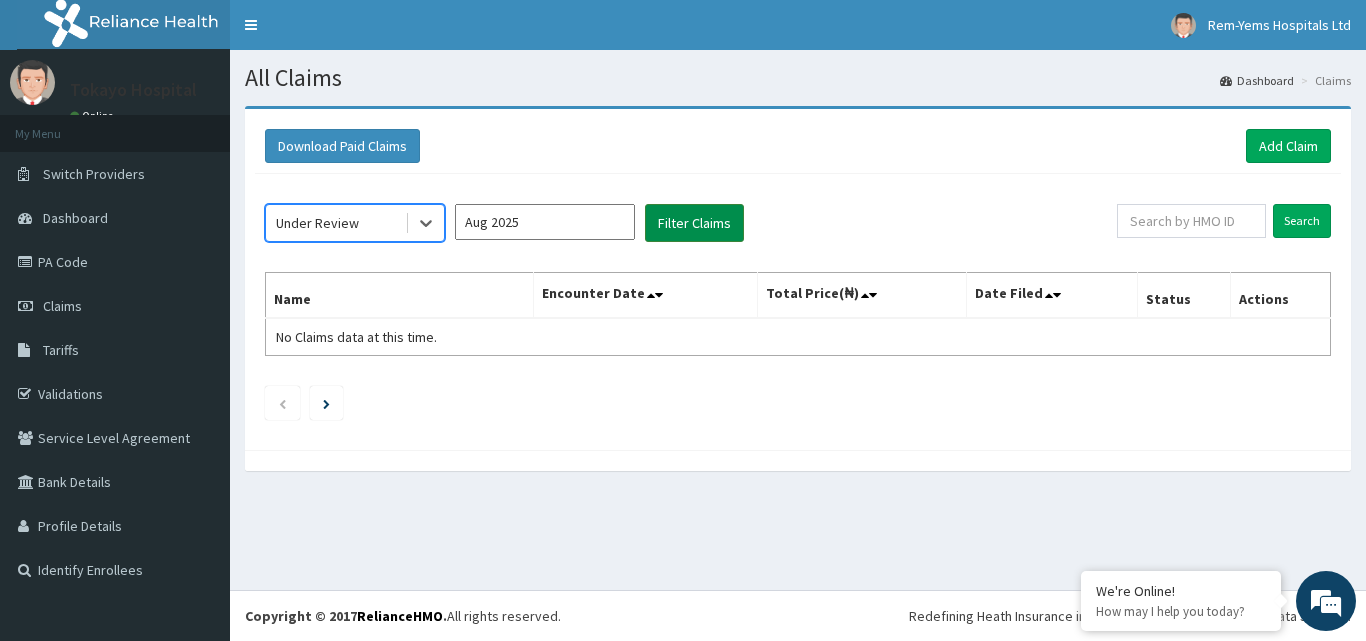click on "Filter Claims" at bounding box center (694, 223) 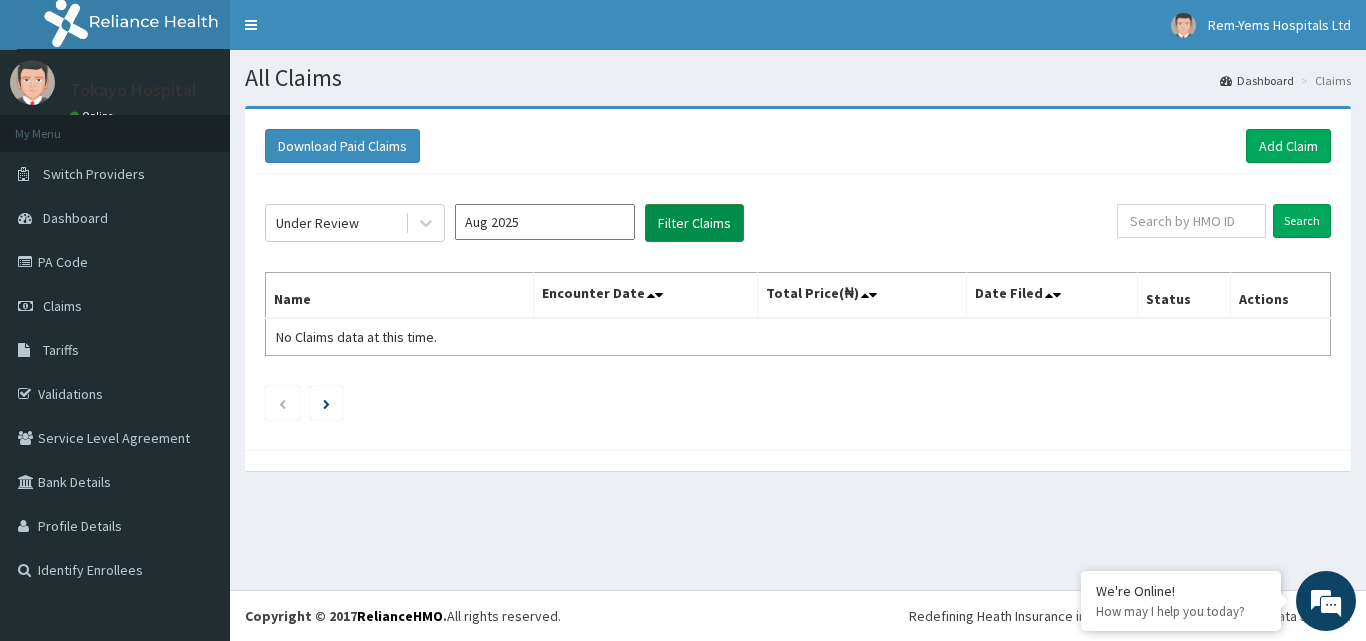scroll, scrollTop: 0, scrollLeft: 0, axis: both 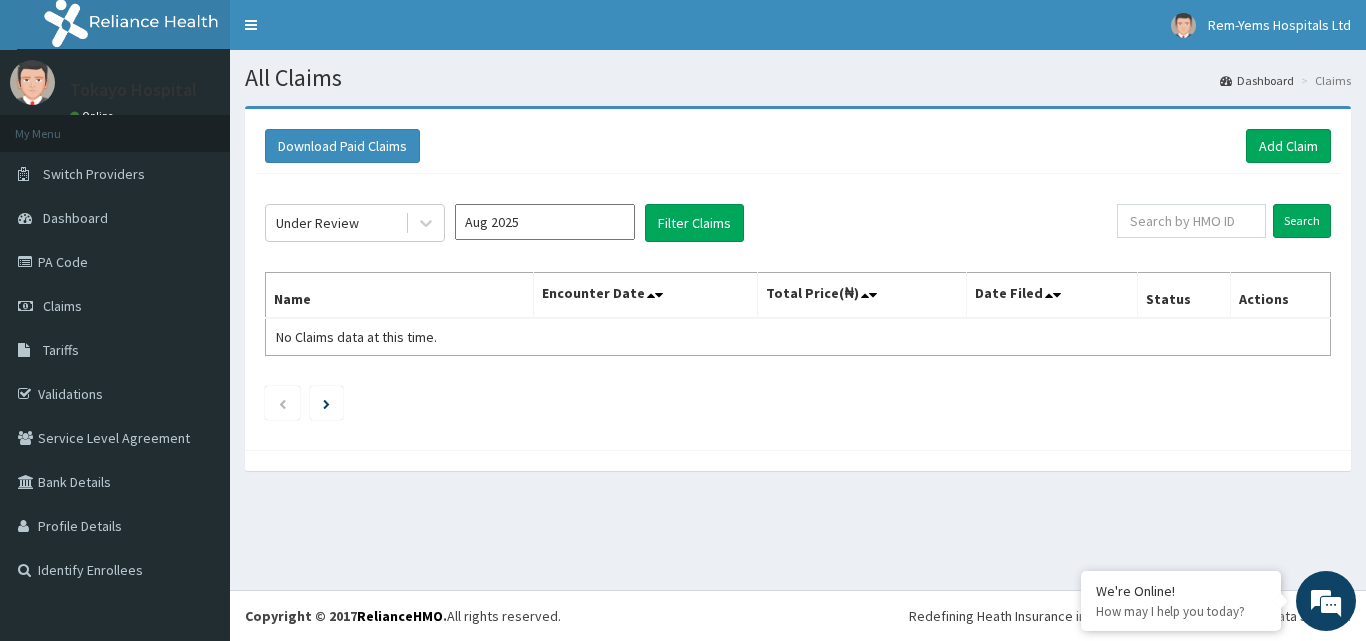 click on "Aug 2025" at bounding box center (545, 222) 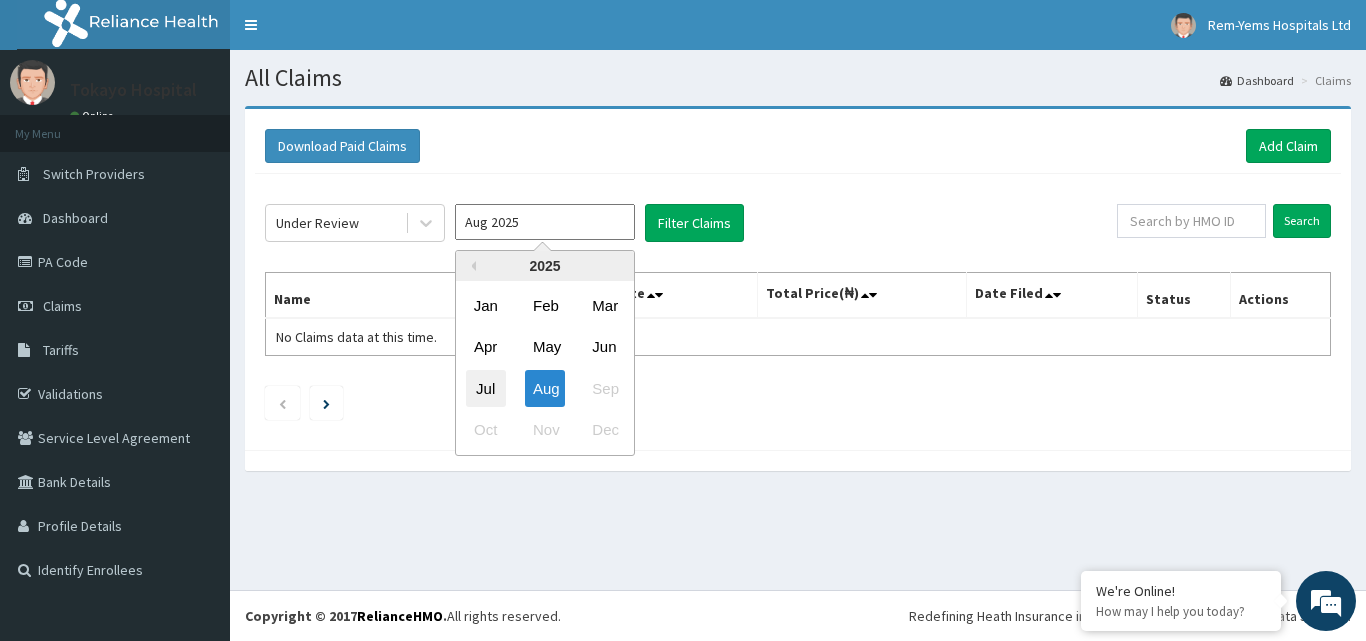 click on "Jul" at bounding box center (486, 388) 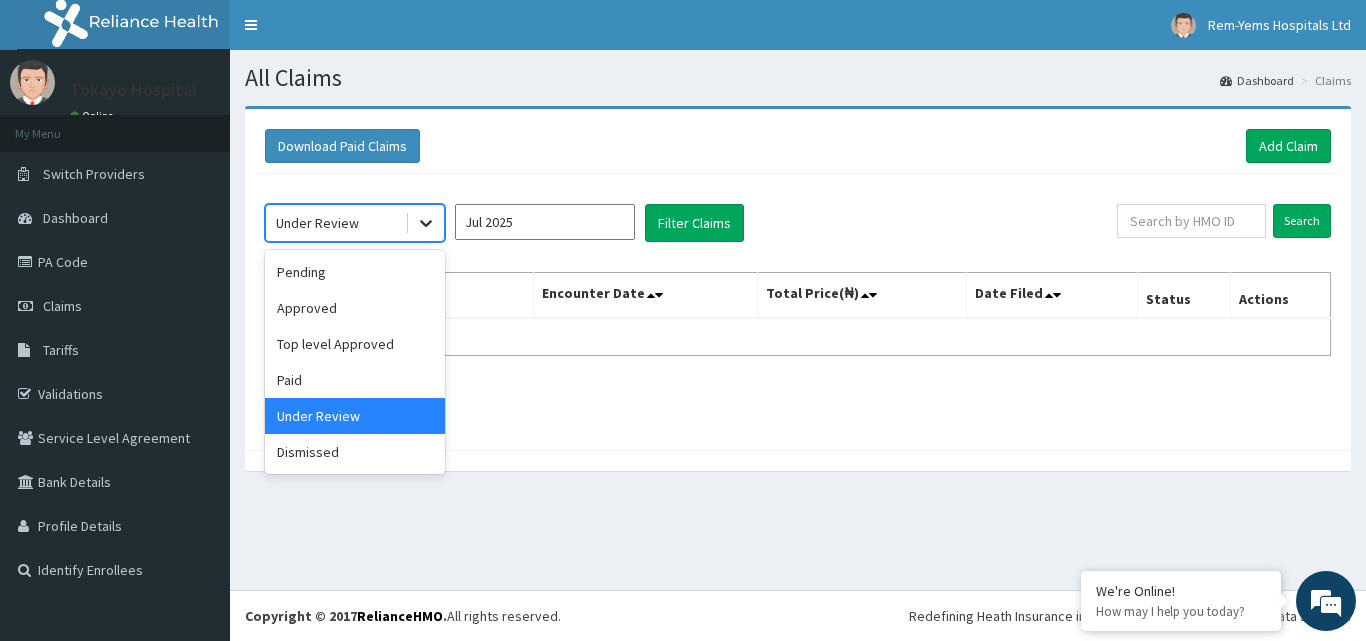click 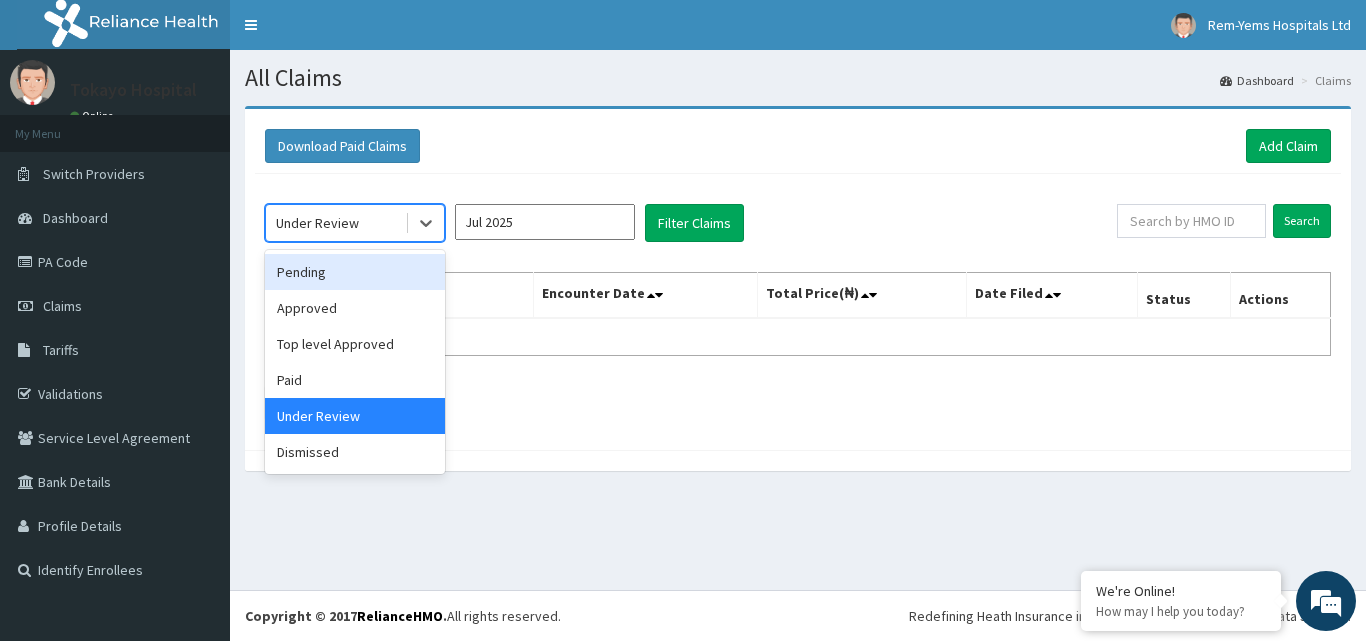 click on "Pending" at bounding box center [355, 272] 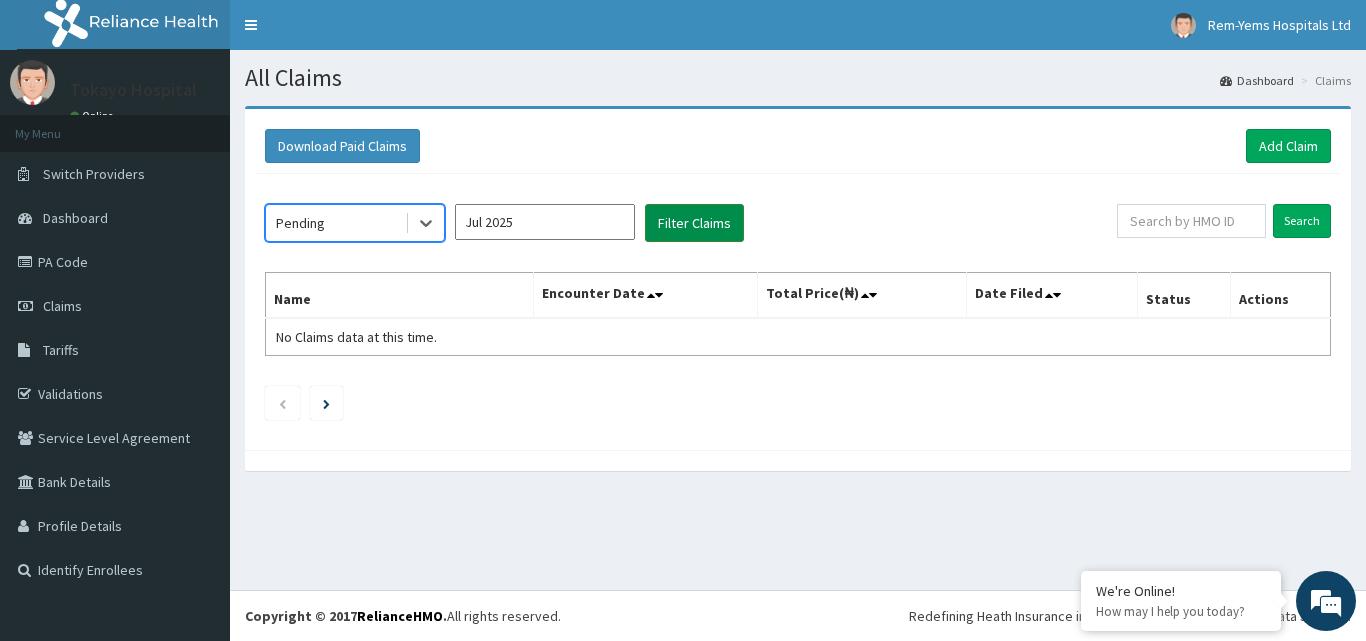 click on "Filter Claims" at bounding box center (694, 223) 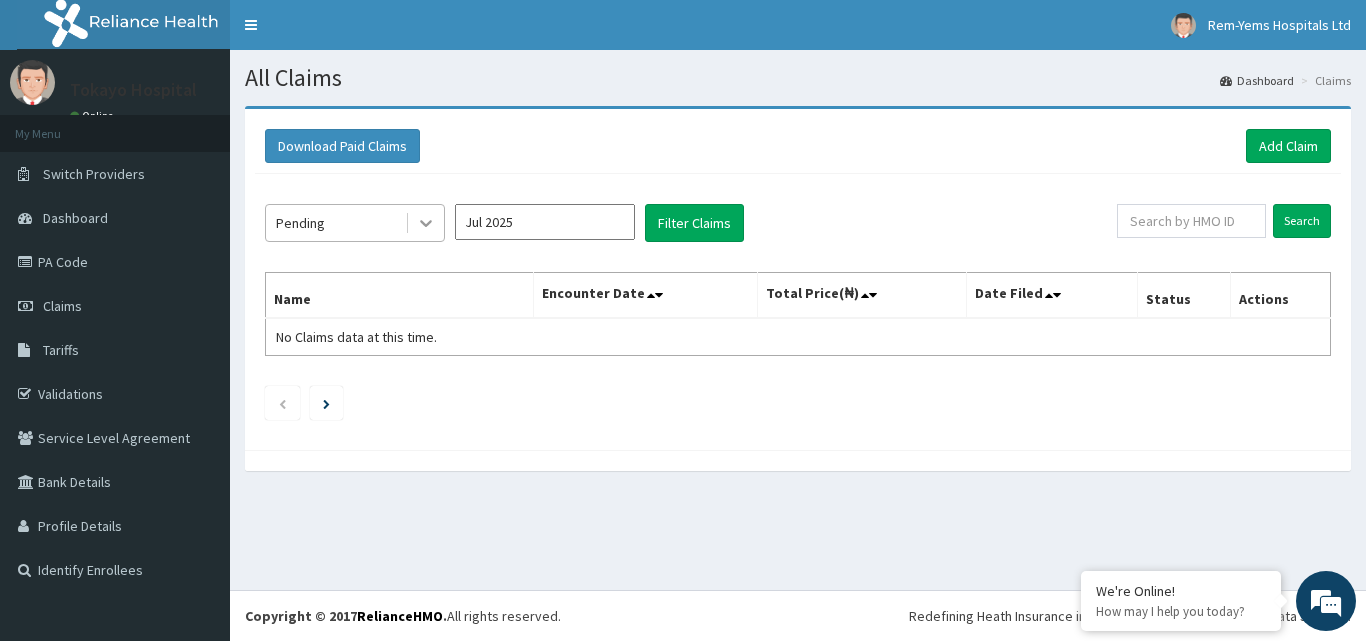 click 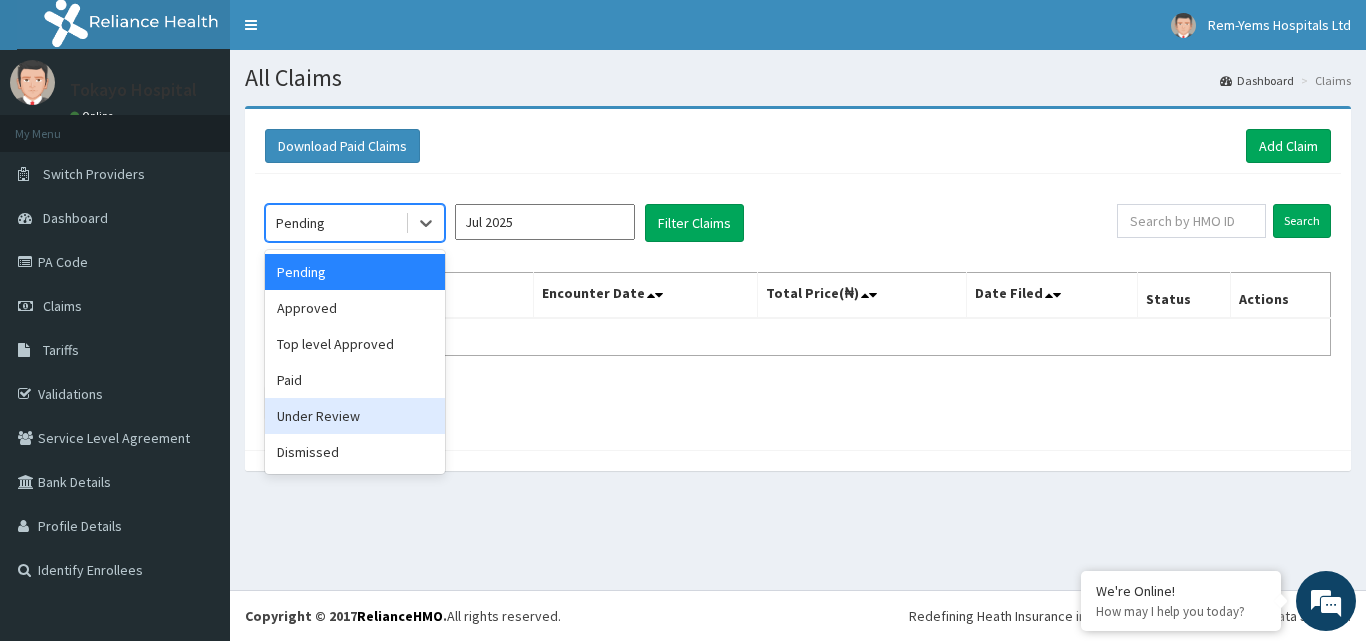 click on "Under Review" at bounding box center (355, 416) 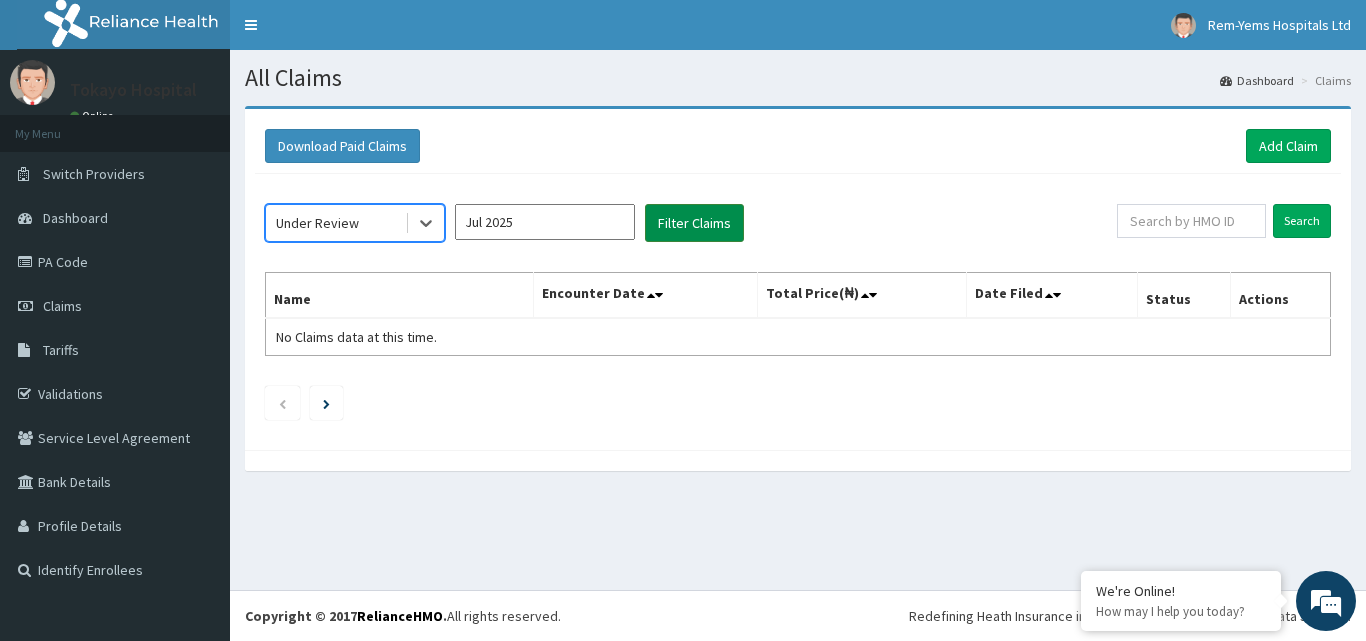 click on "Filter Claims" at bounding box center [694, 223] 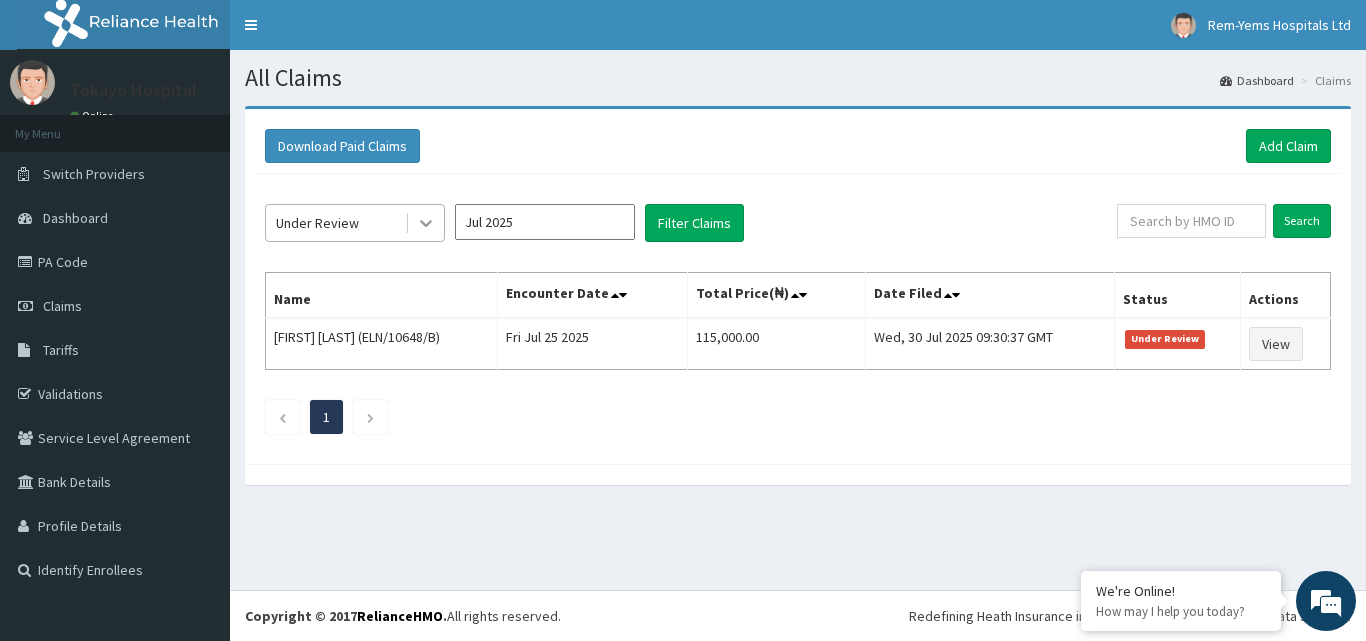 click 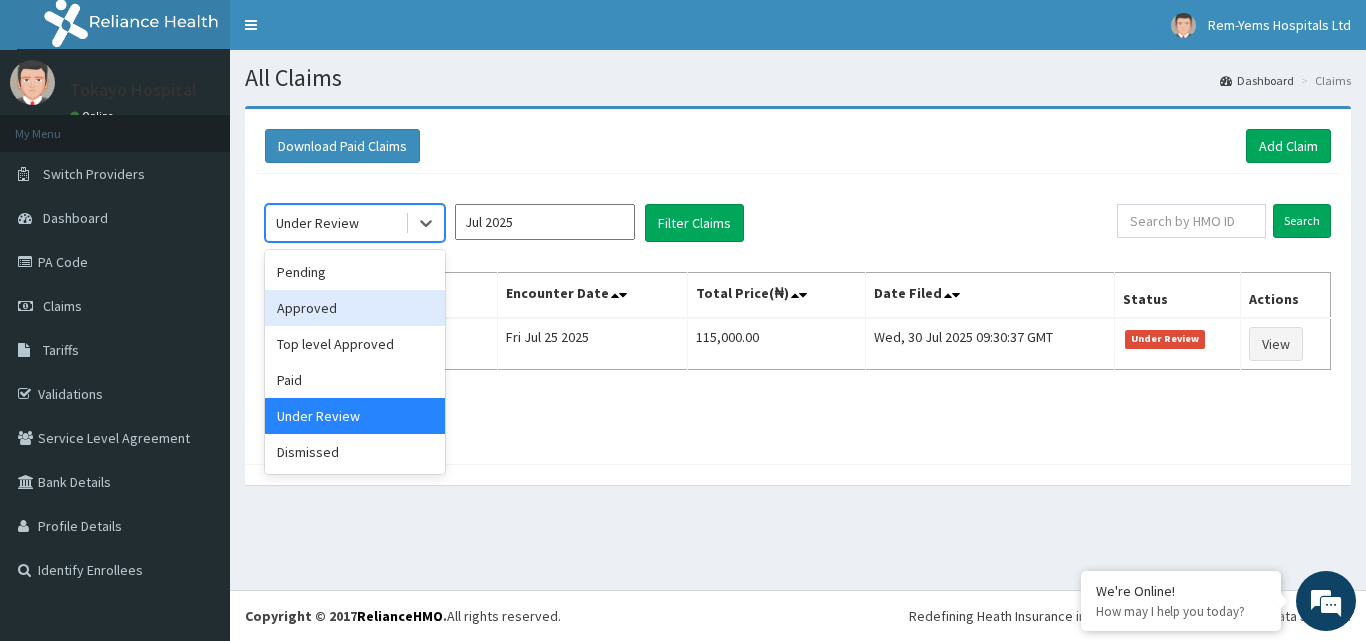 click on "Approved" at bounding box center (355, 308) 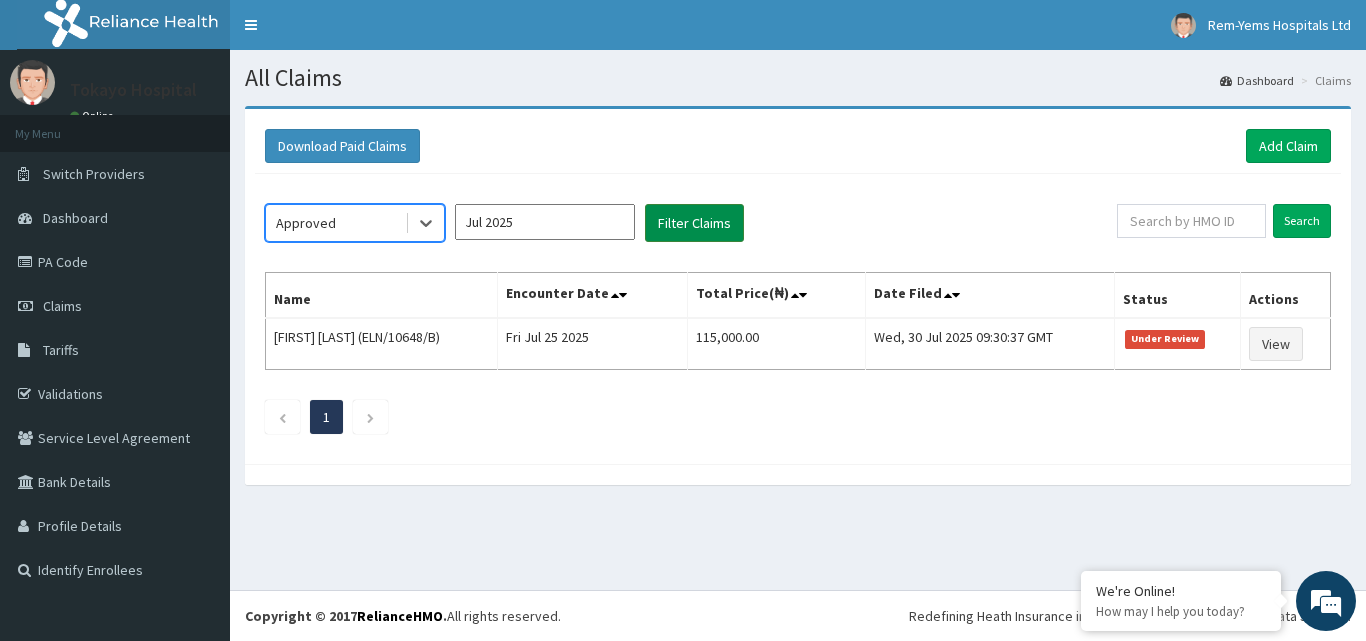click on "Filter Claims" at bounding box center (694, 223) 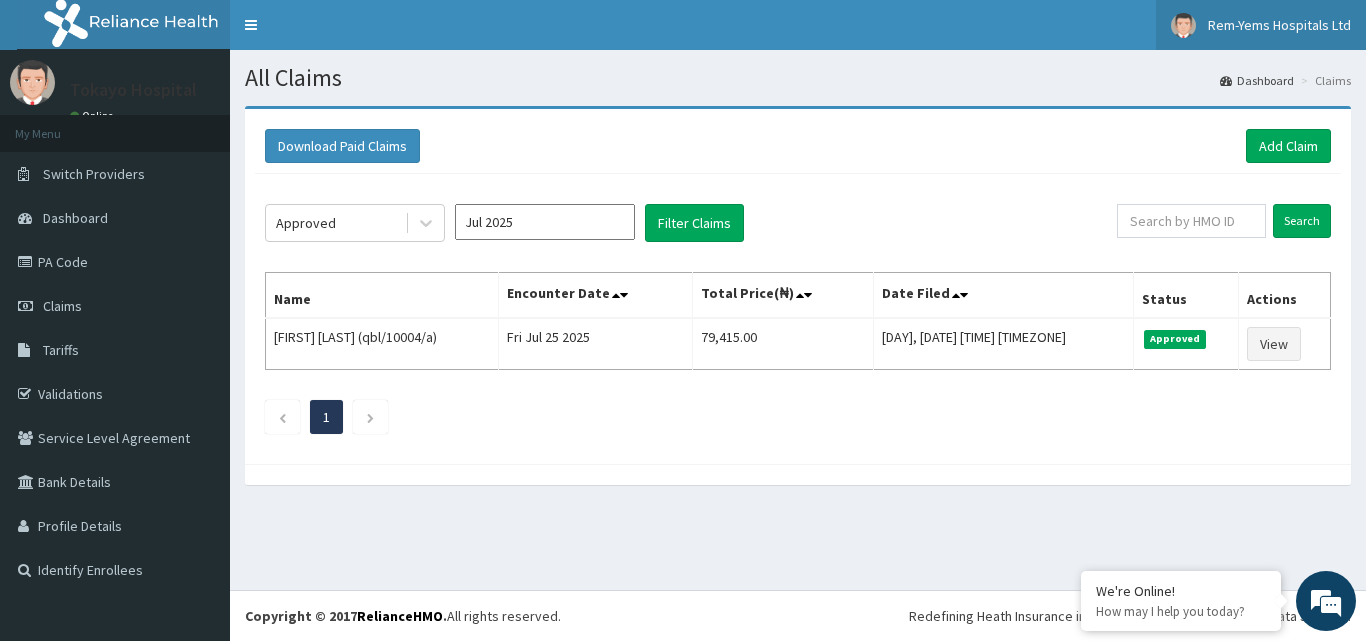 click at bounding box center (1183, 25) 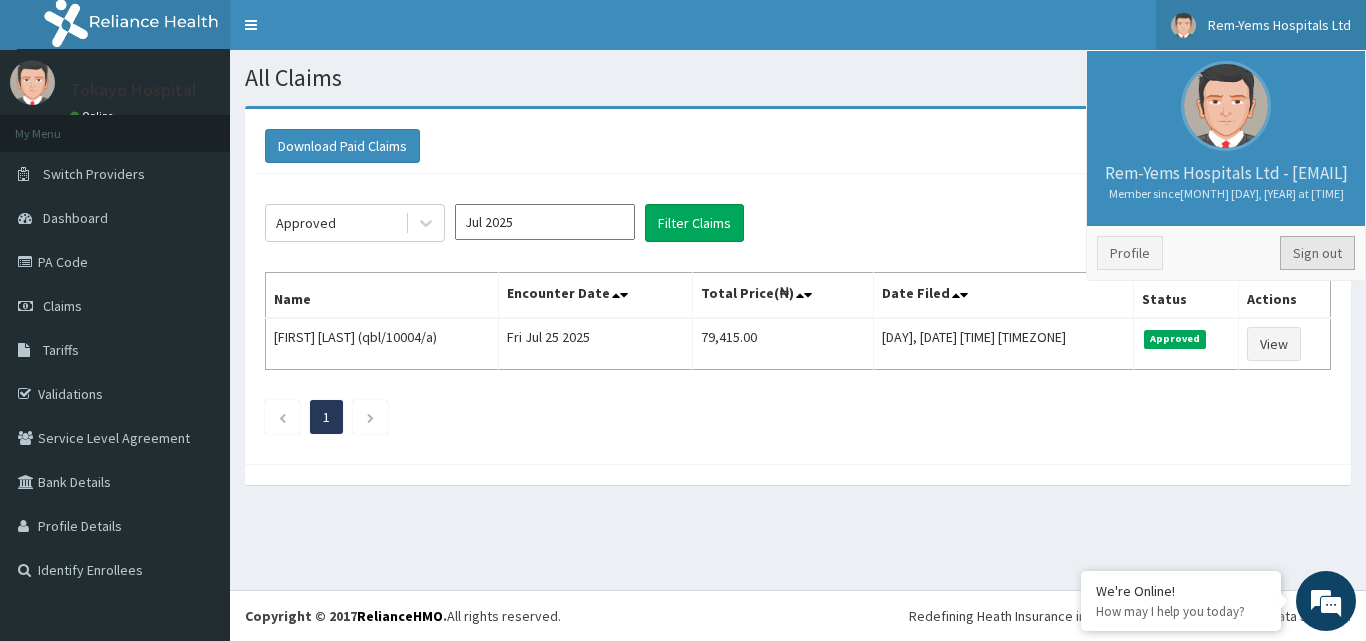 click on "Sign out" at bounding box center (1317, 253) 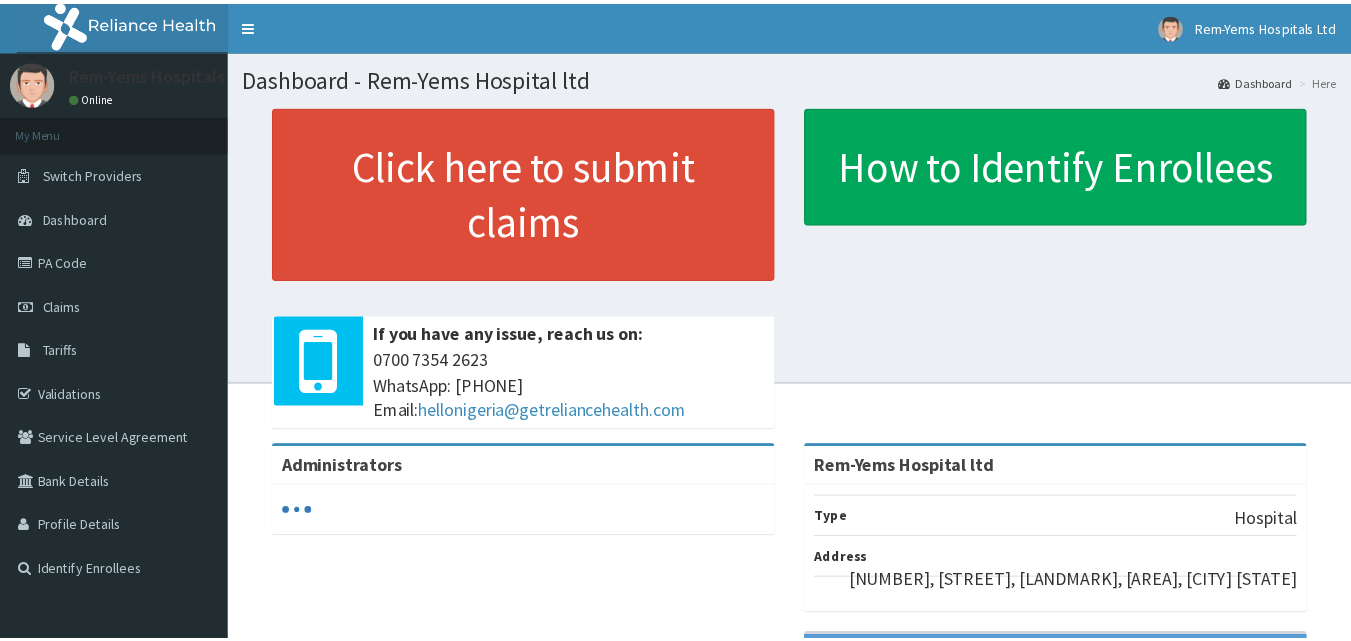 scroll, scrollTop: 0, scrollLeft: 0, axis: both 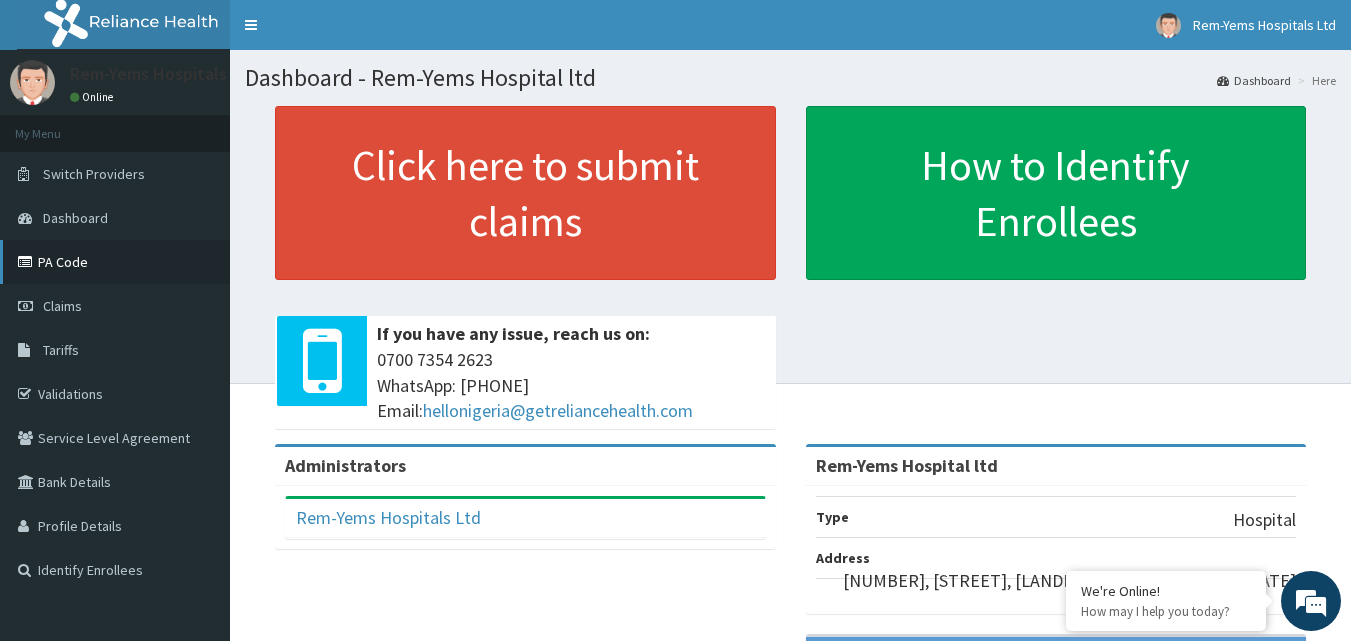click on "PA Code" at bounding box center (115, 262) 